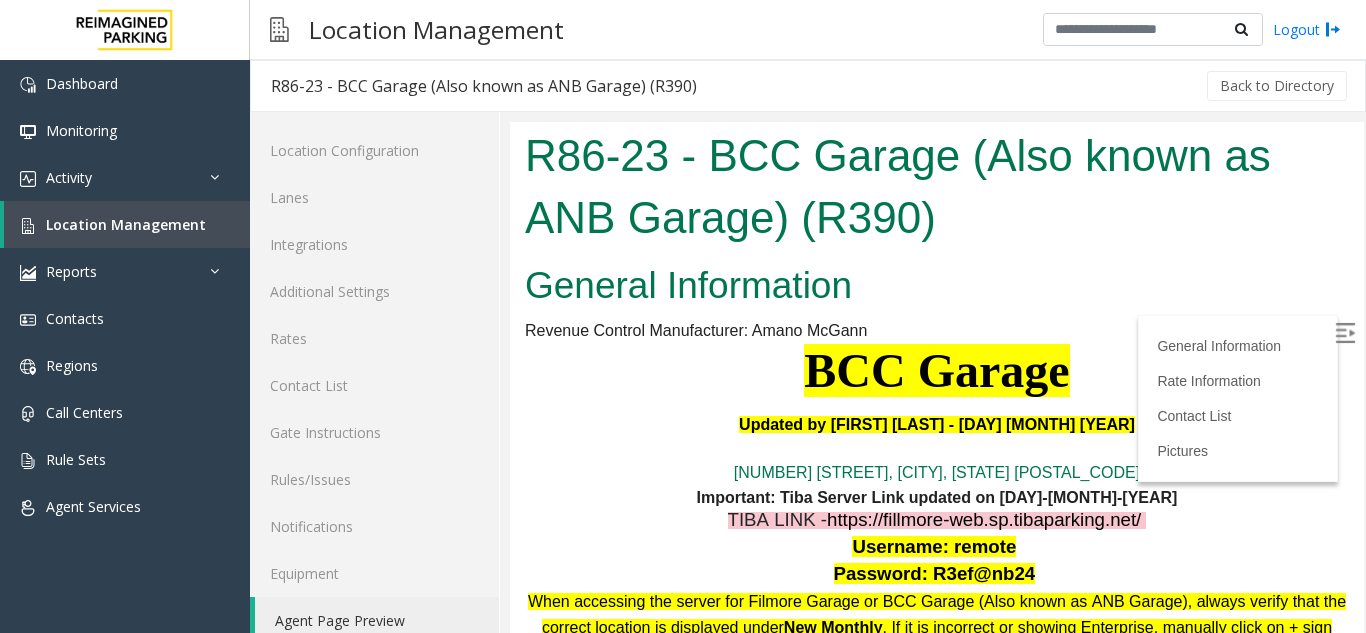 scroll, scrollTop: 0, scrollLeft: 0, axis: both 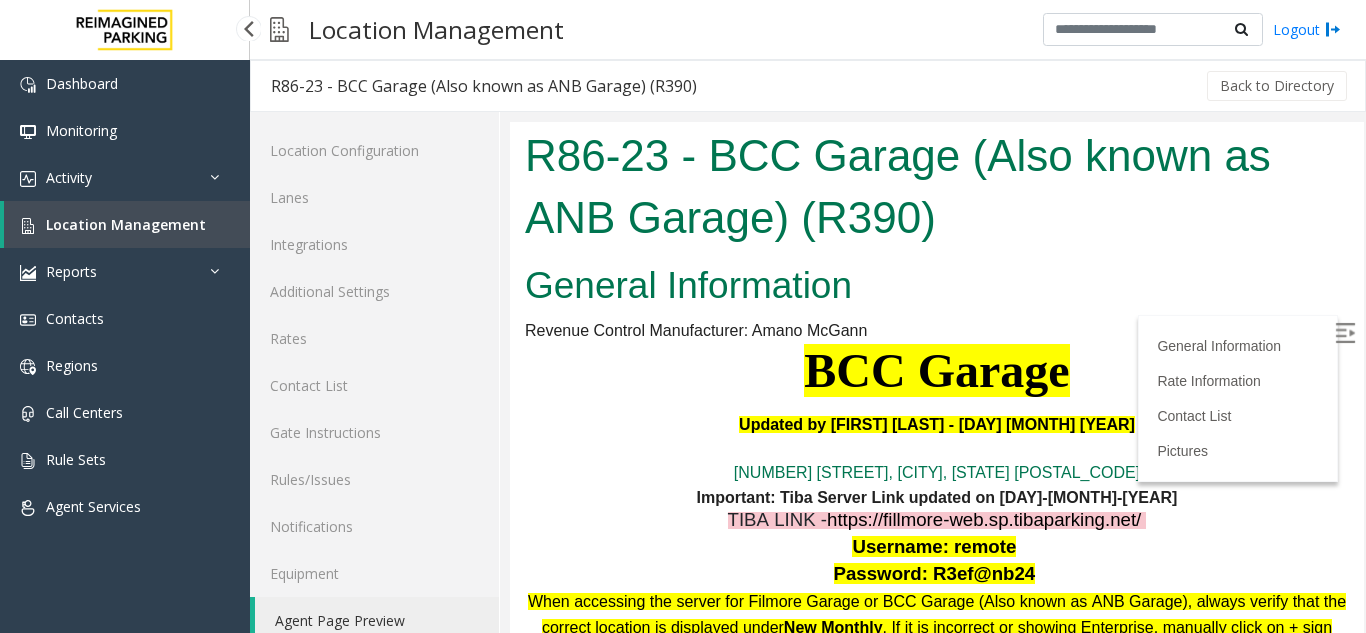 click on "Location Management" at bounding box center [126, 224] 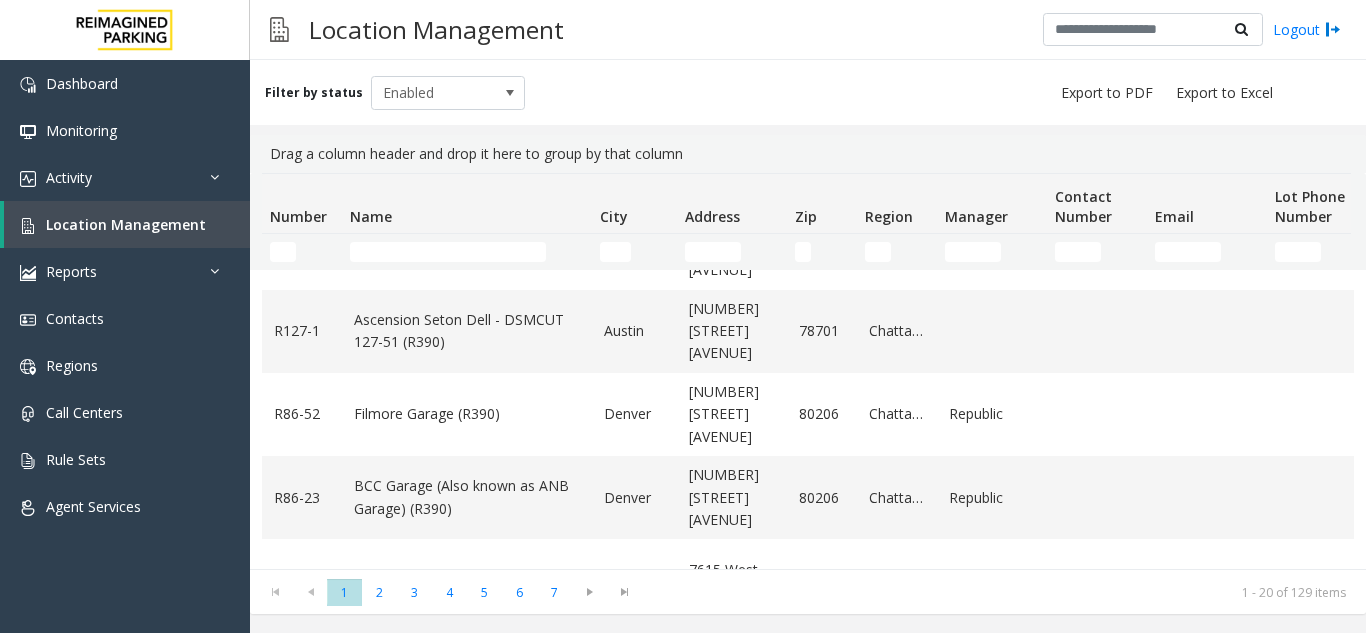 scroll, scrollTop: 300, scrollLeft: 0, axis: vertical 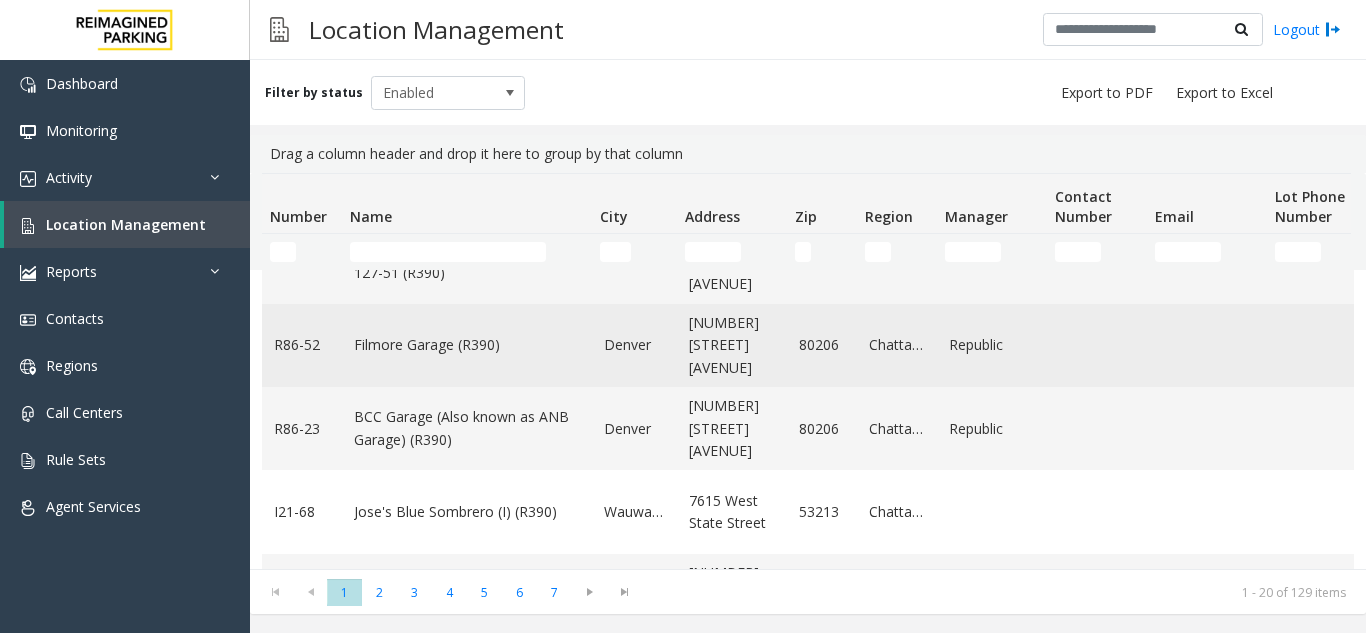 click on "Filmore Garage (R390)" 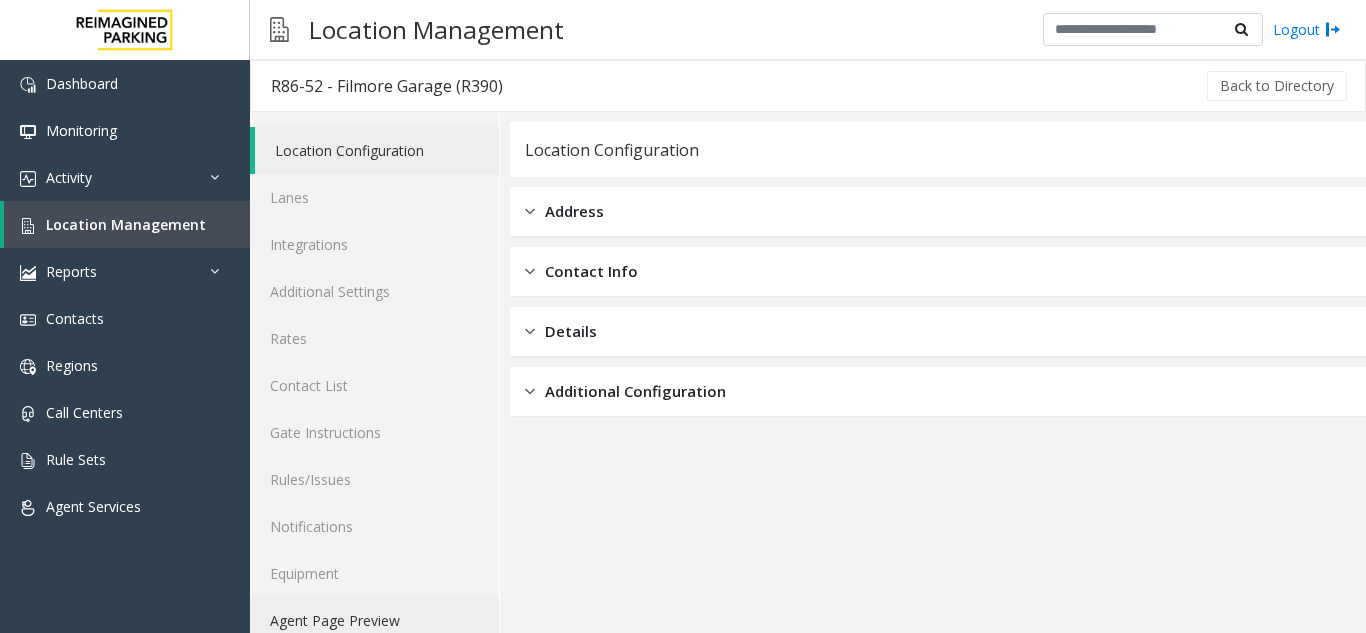 click on "Agent Page Preview" 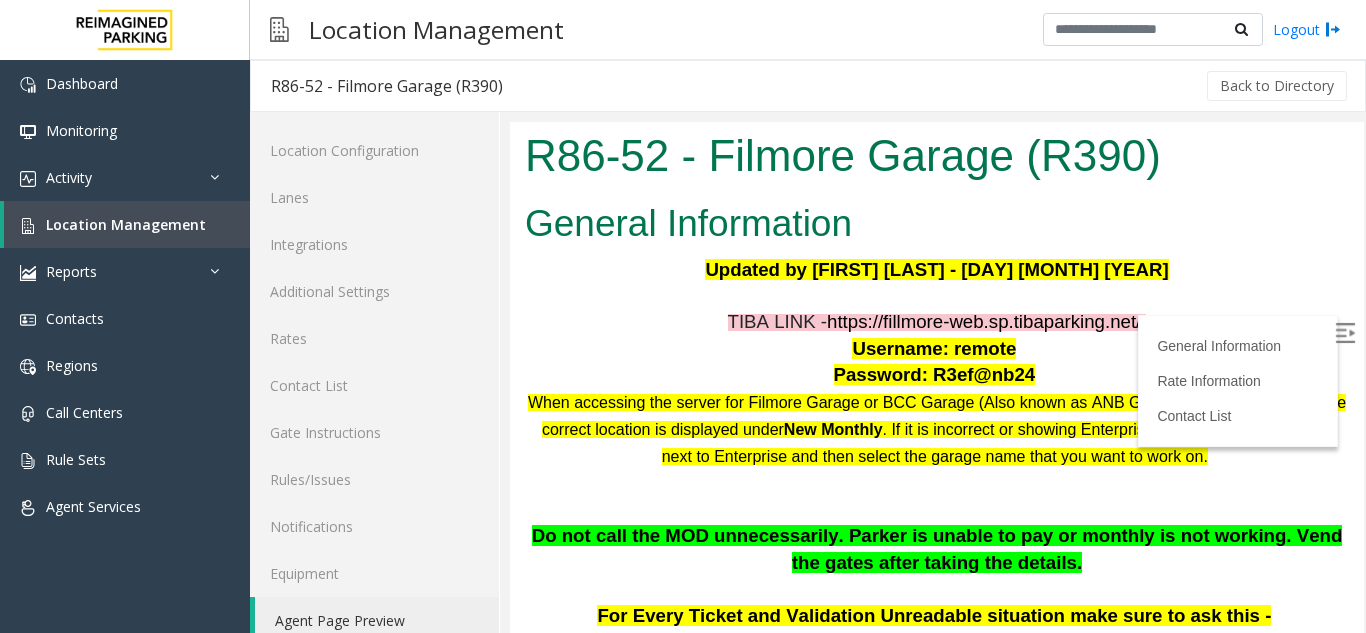 scroll, scrollTop: 0, scrollLeft: 0, axis: both 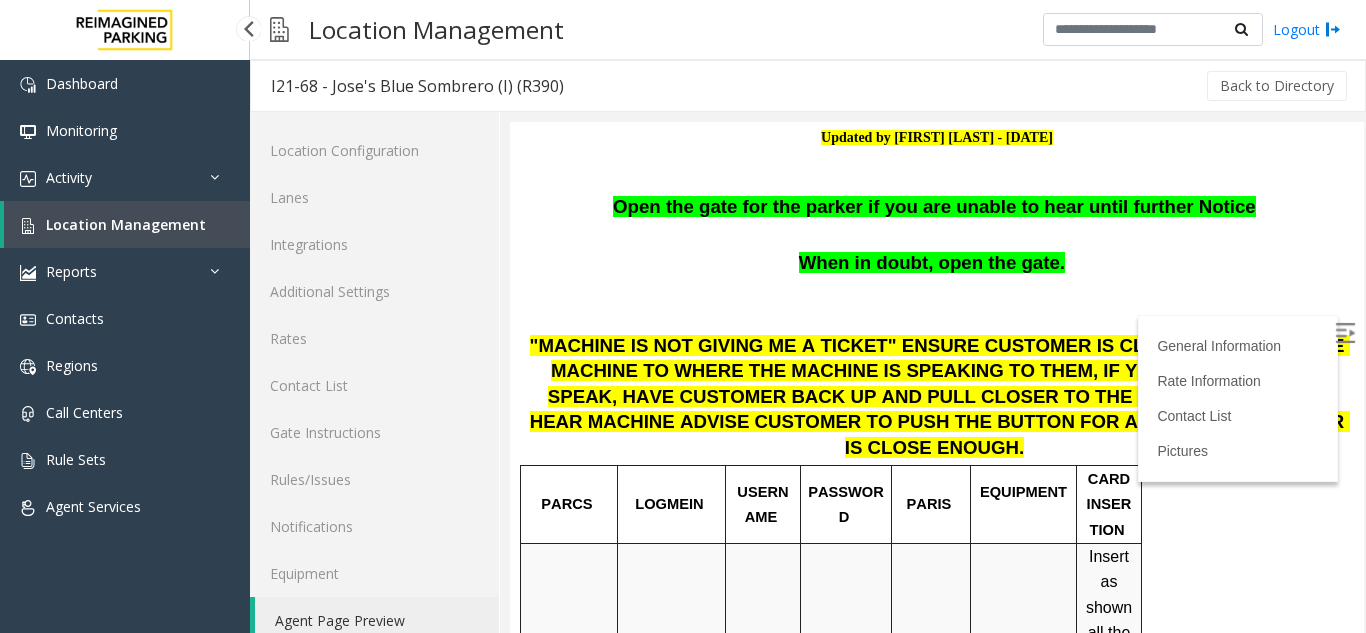 click on "Location Management" at bounding box center [126, 224] 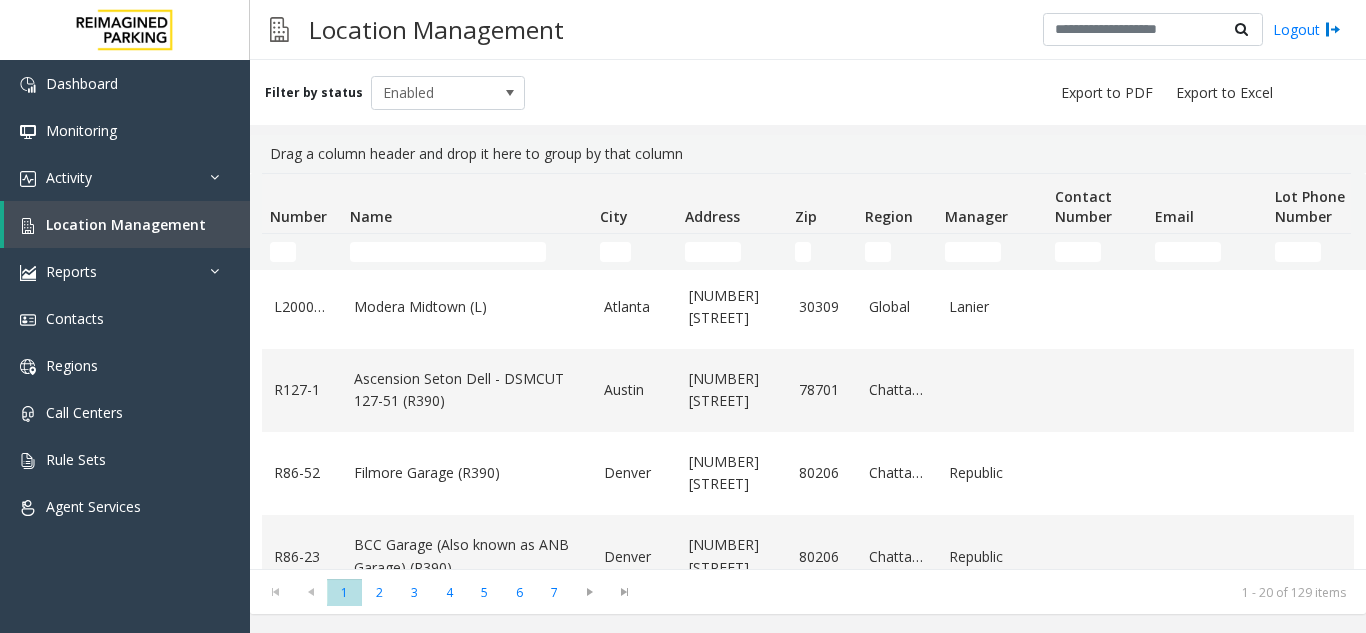 scroll, scrollTop: 300, scrollLeft: 0, axis: vertical 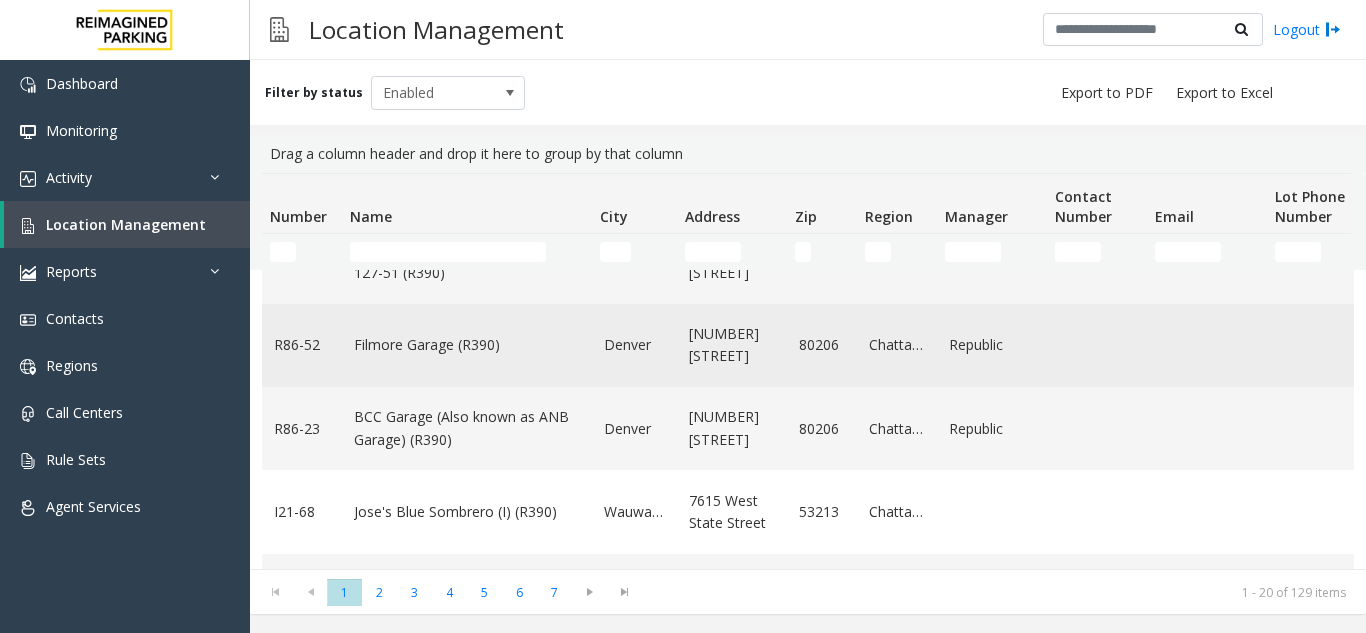 click on "Filmore Garage (R390)" 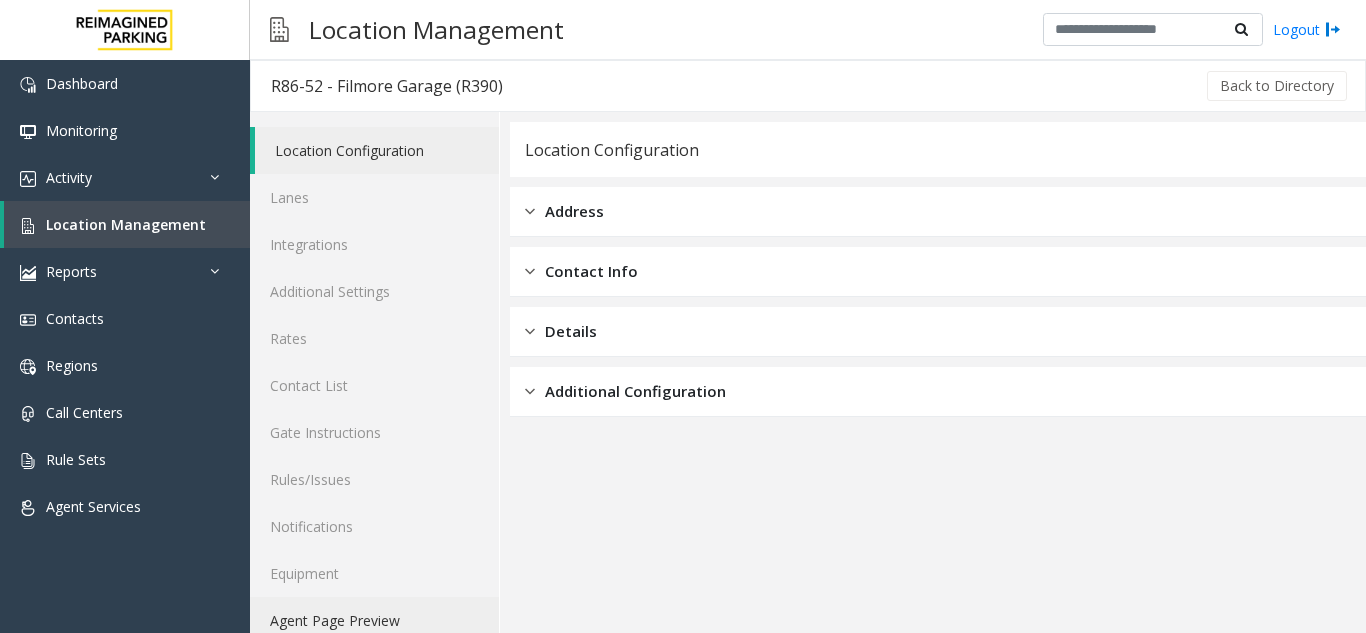 click on "Agent Page Preview" 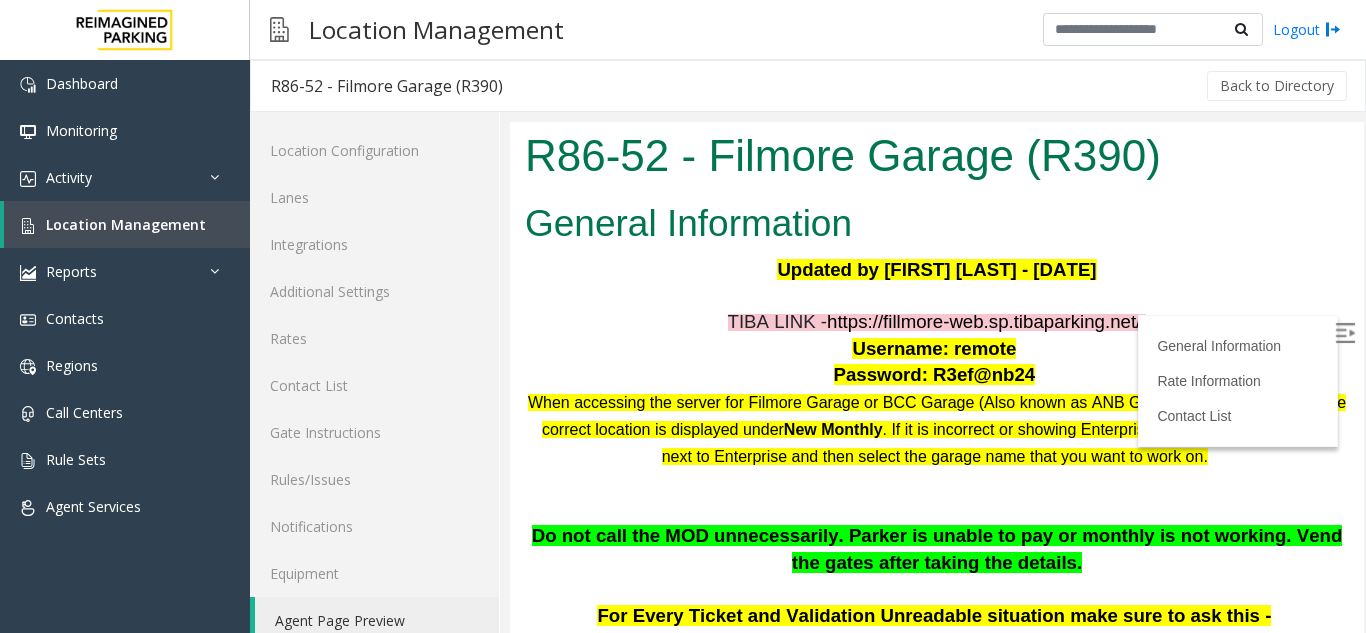 scroll, scrollTop: 0, scrollLeft: 0, axis: both 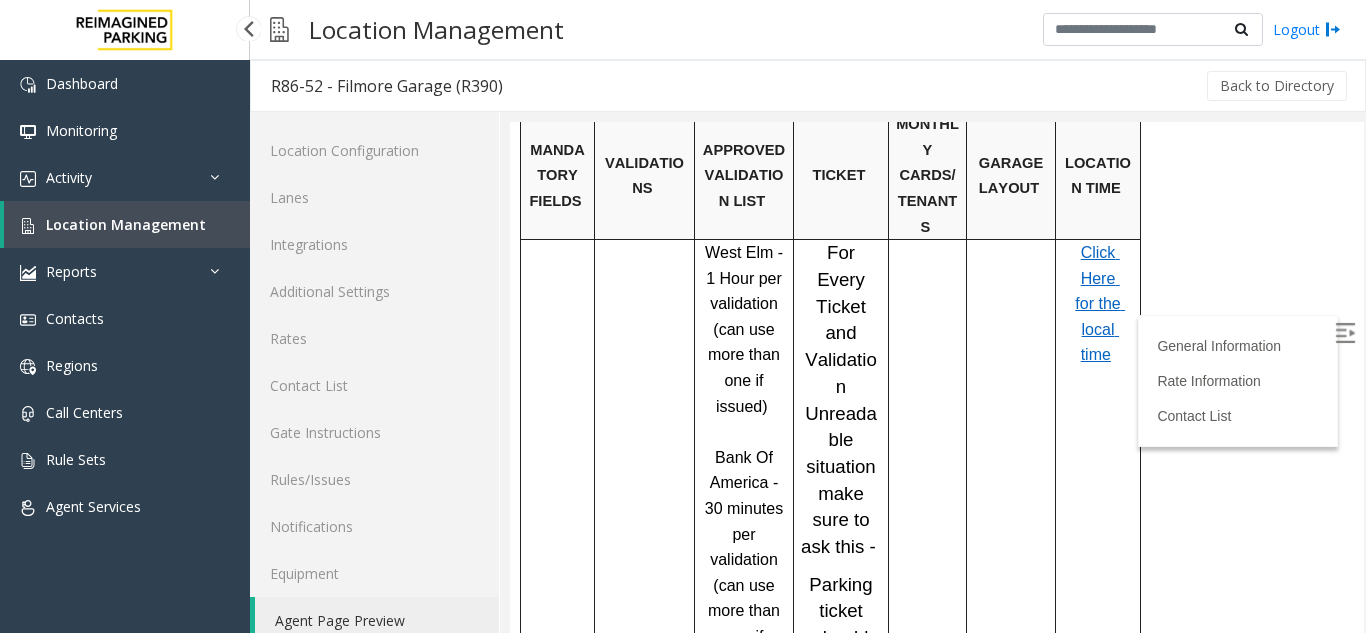 click on "Location Management" at bounding box center [127, 224] 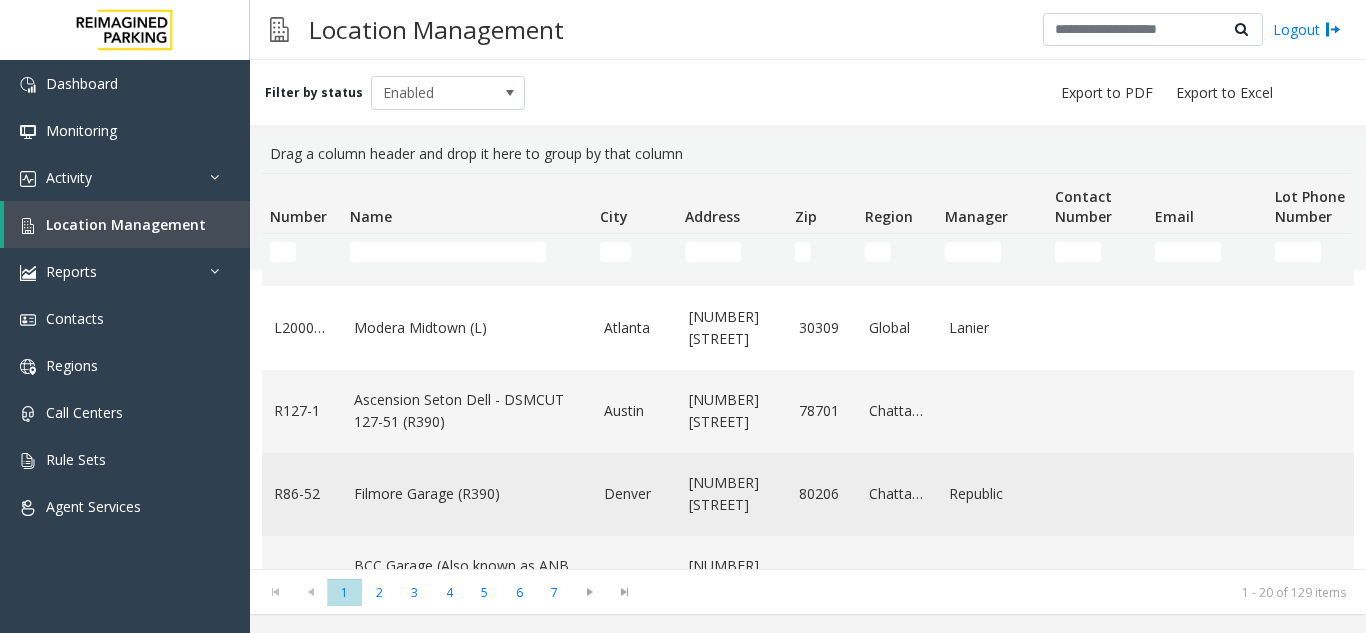 scroll, scrollTop: 0, scrollLeft: 0, axis: both 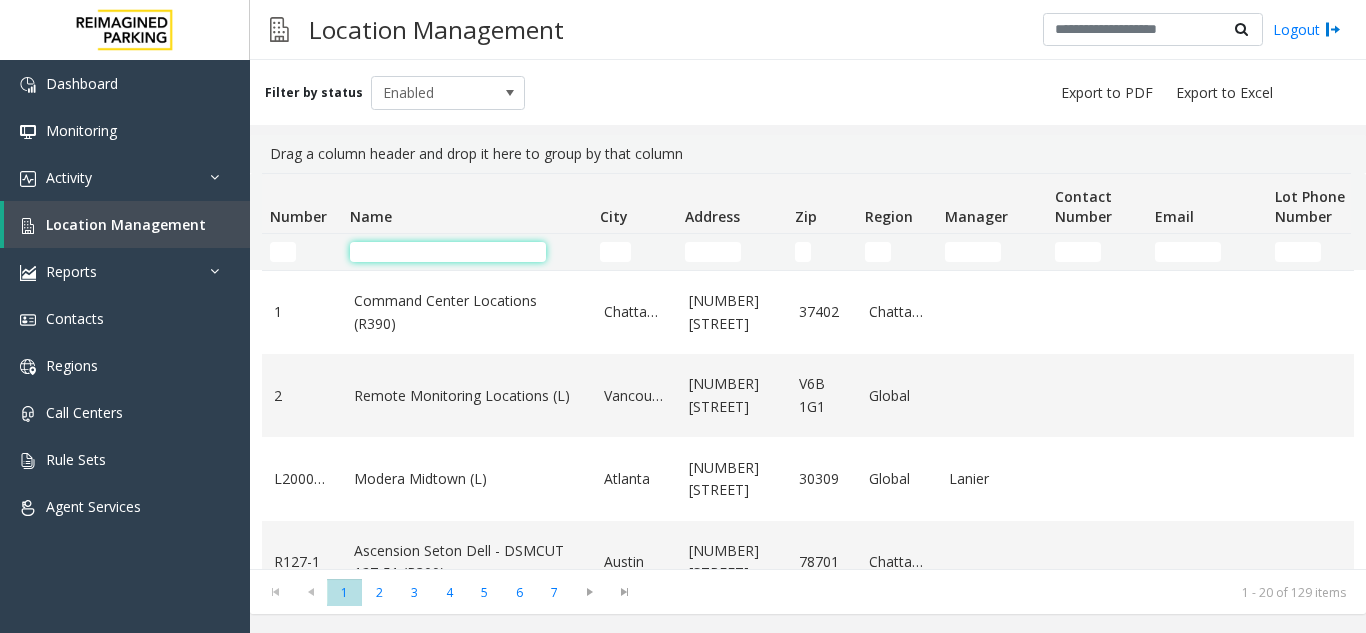 click 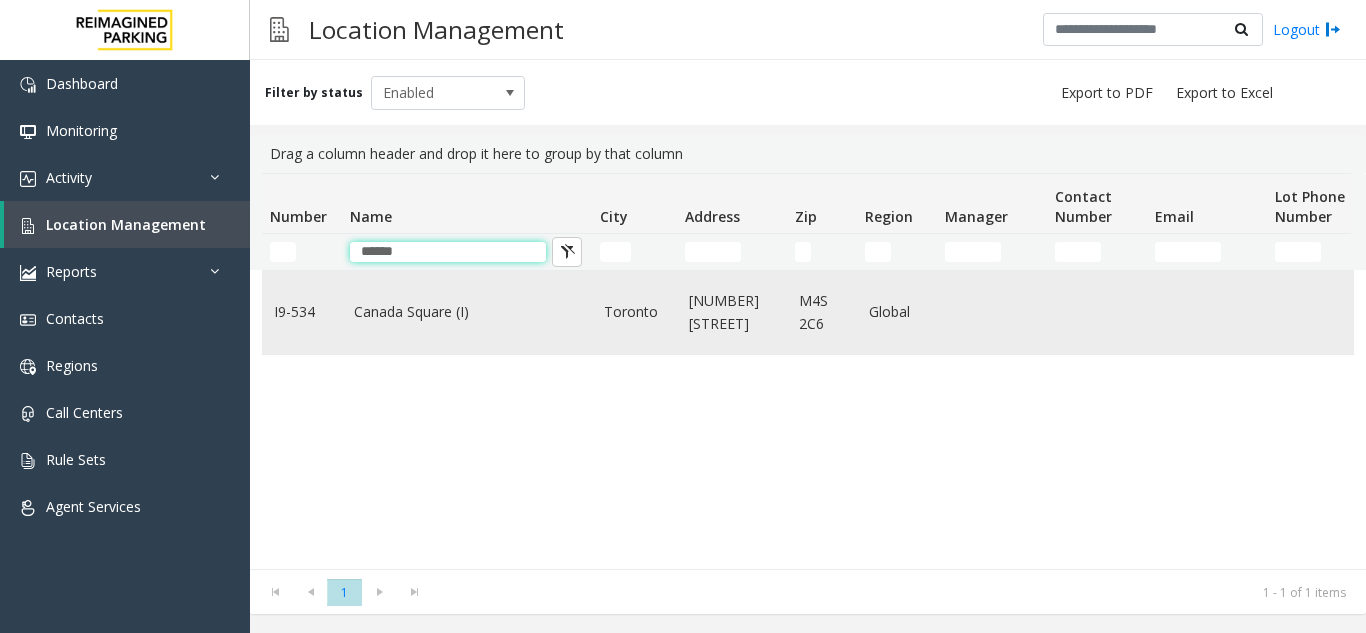 type on "******" 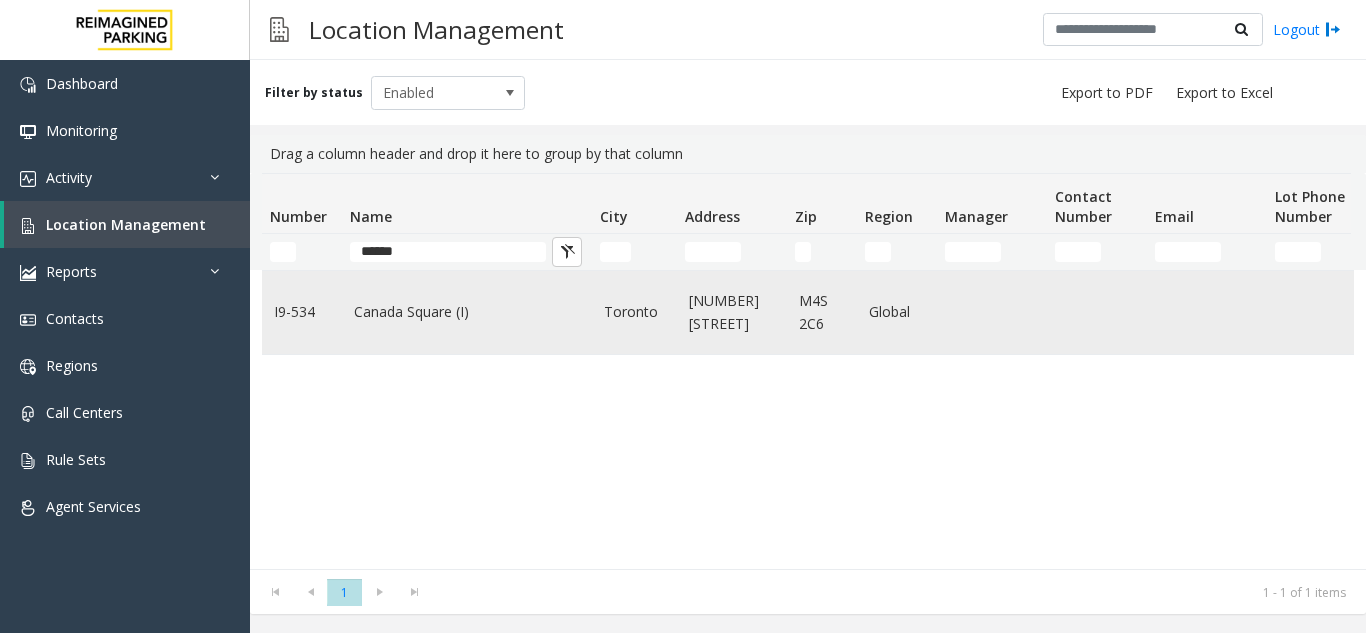 click on "Canada Square (I)" 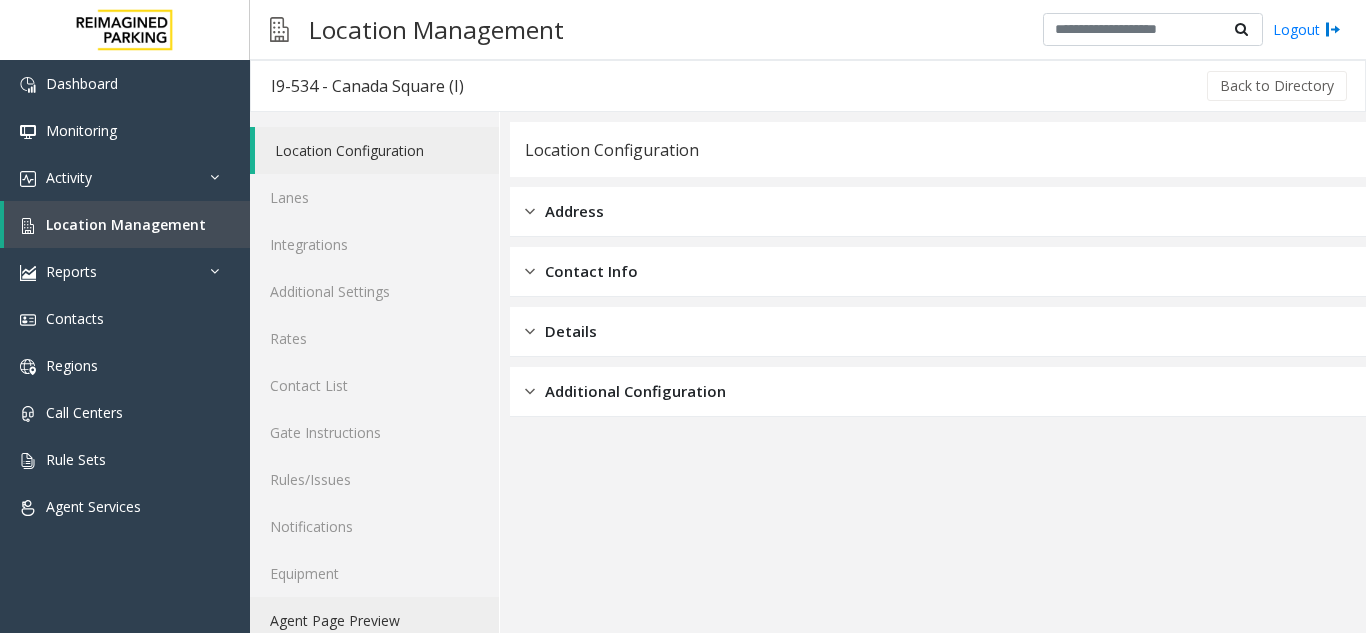 click on "Agent Page Preview" 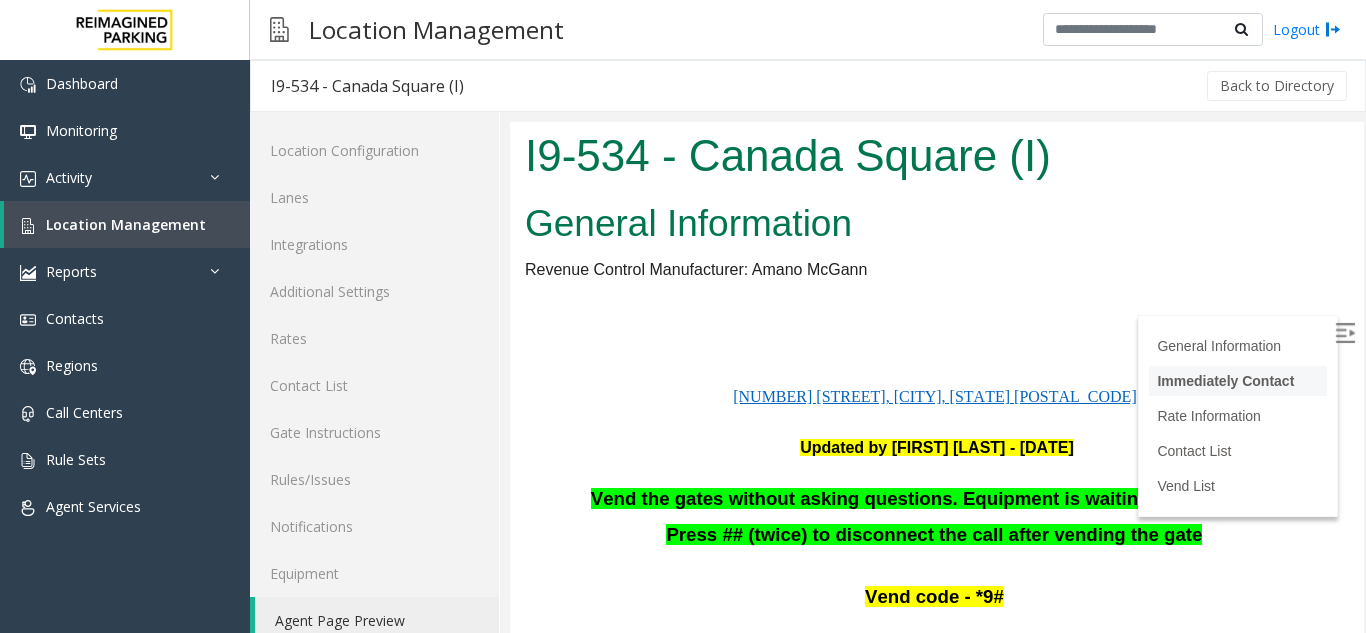 scroll, scrollTop: 0, scrollLeft: 0, axis: both 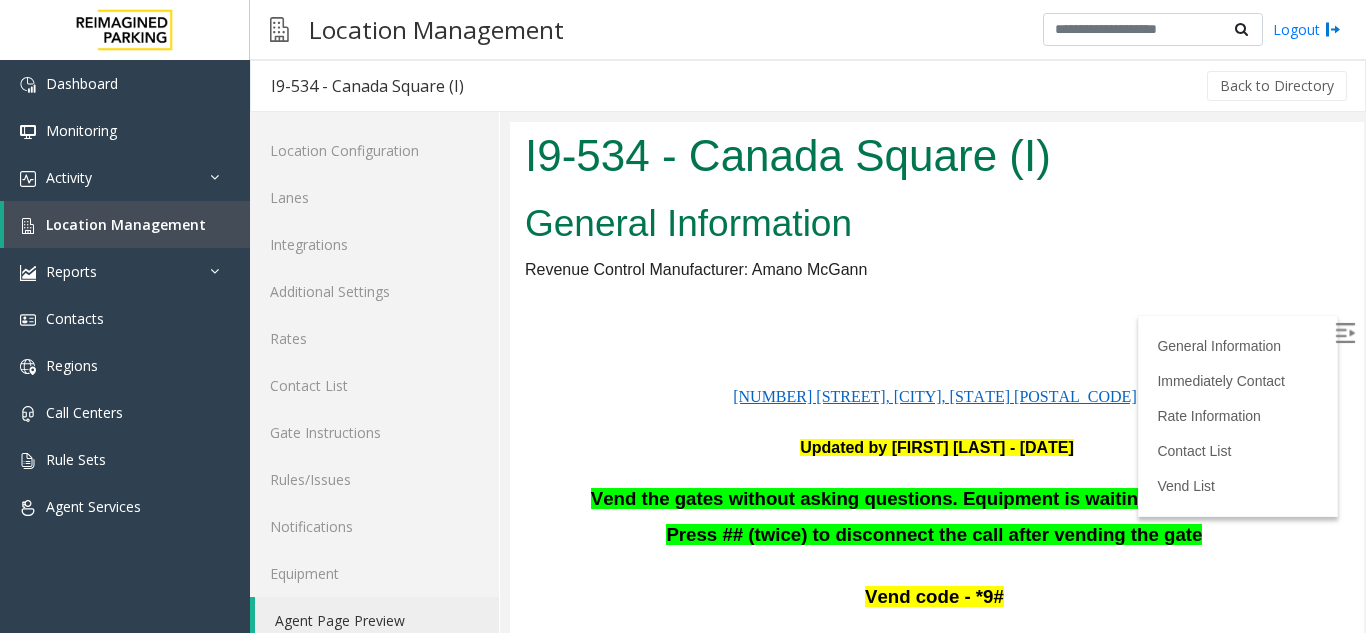 click at bounding box center (1345, 333) 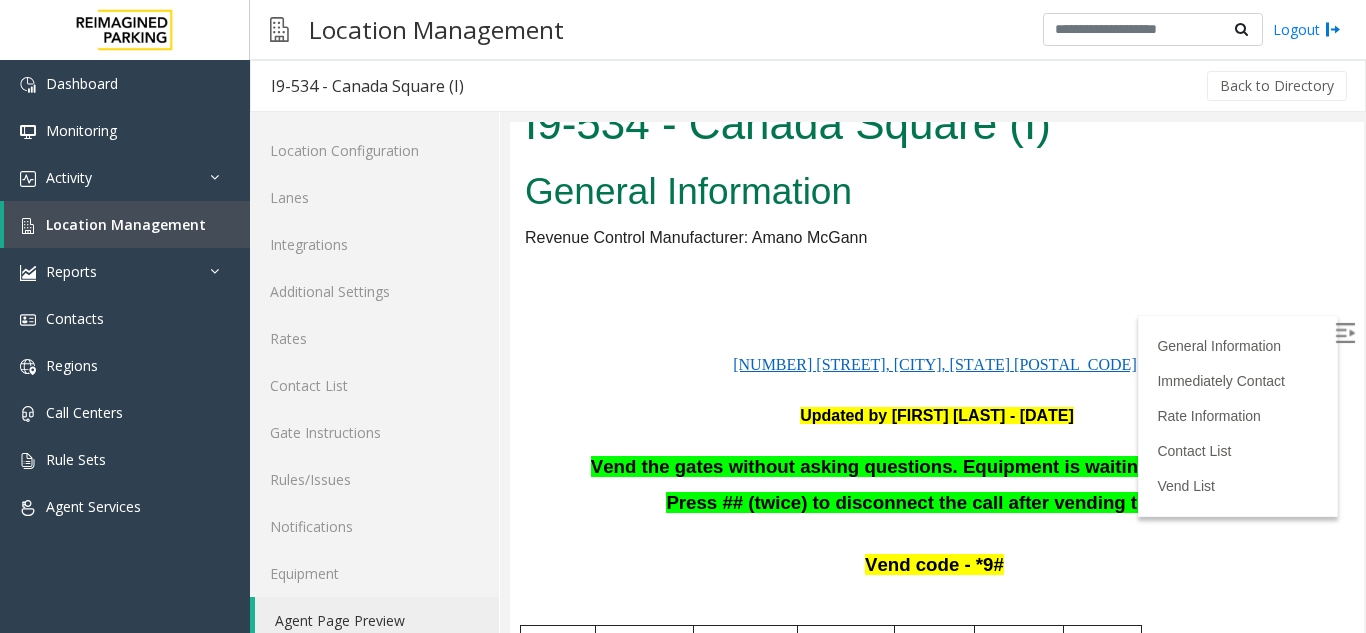 scroll, scrollTop: 0, scrollLeft: 0, axis: both 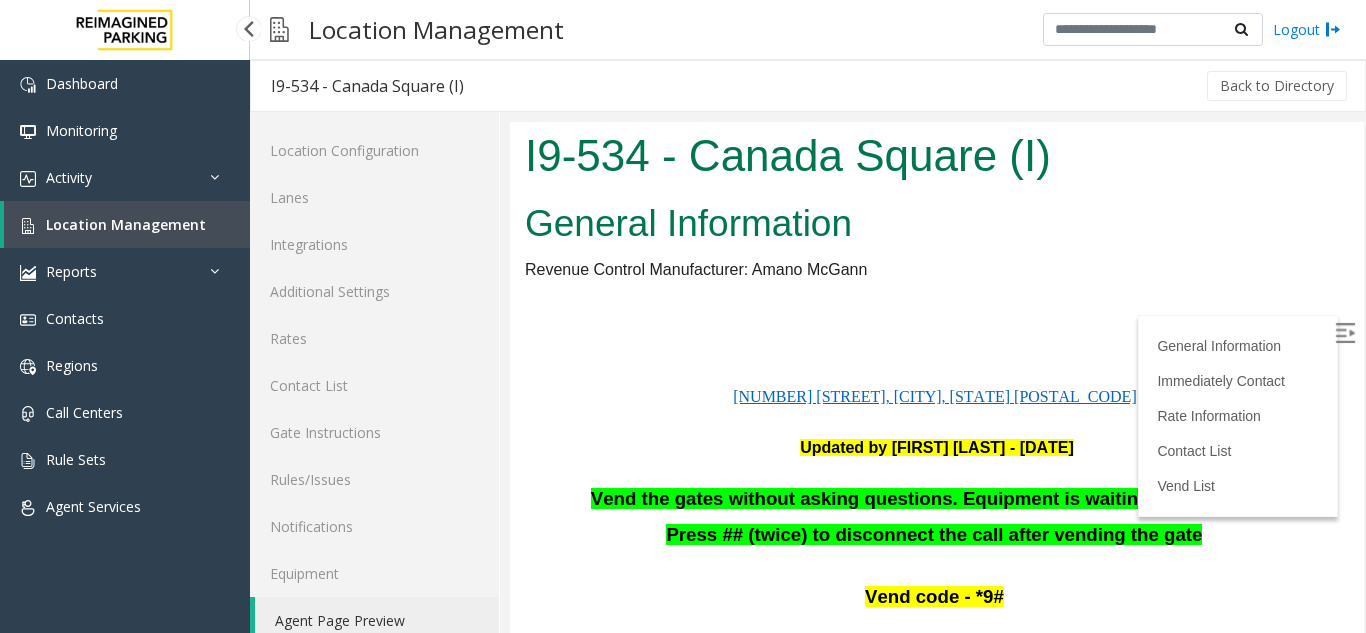 click on "Location Management" at bounding box center [126, 224] 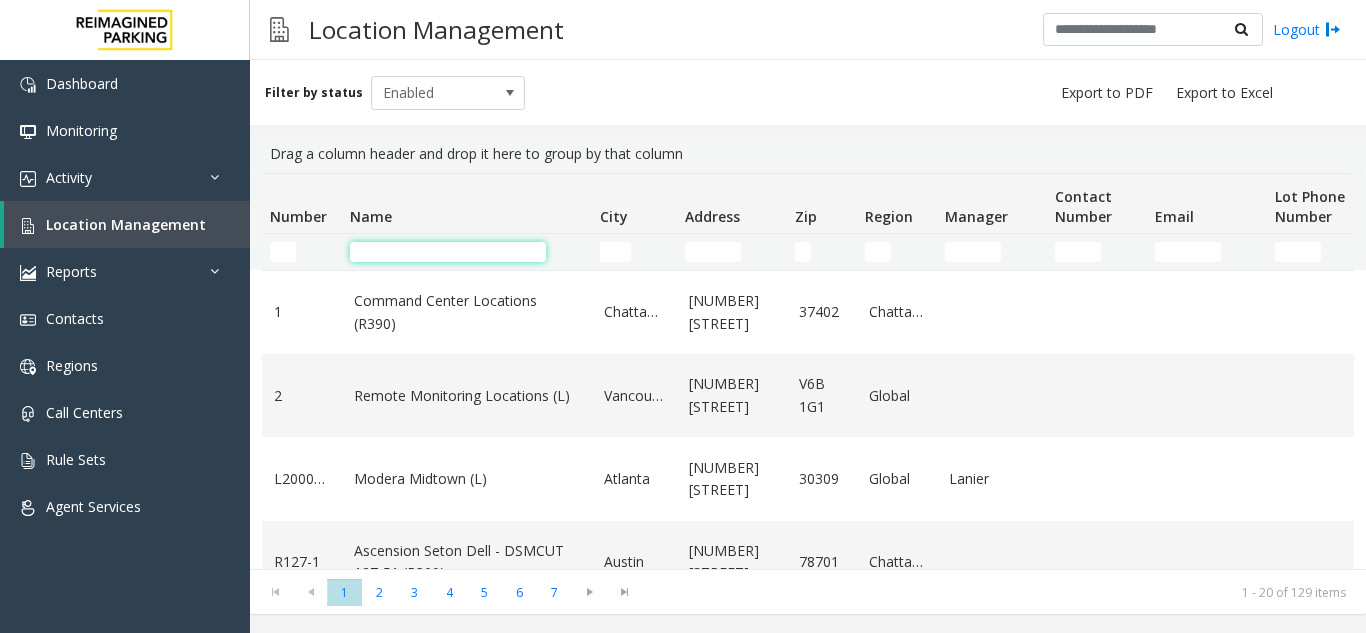 click 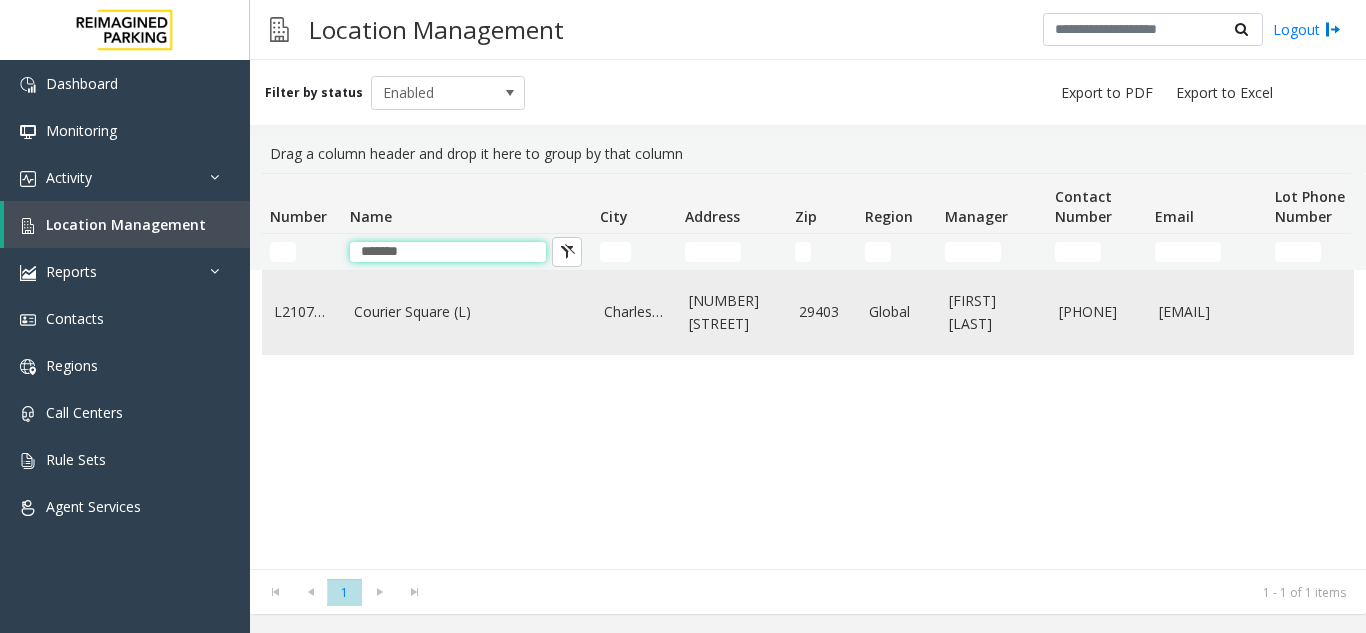 type on "*******" 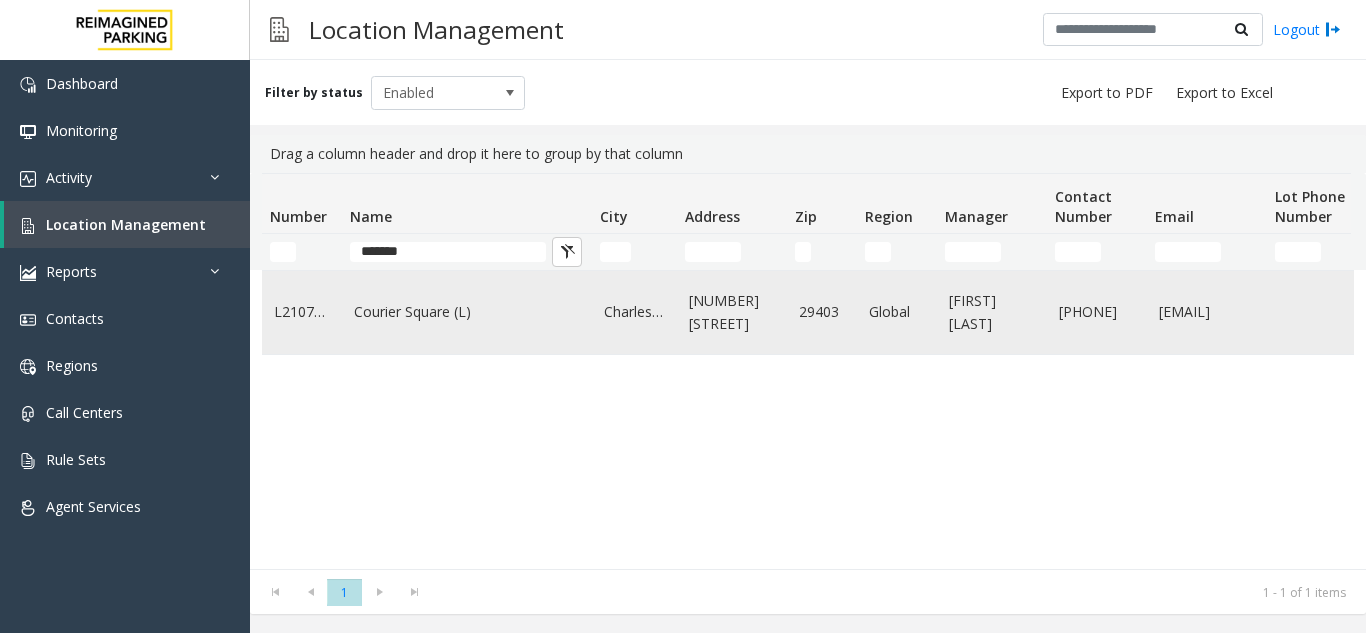 click on "Courier Square (L)" 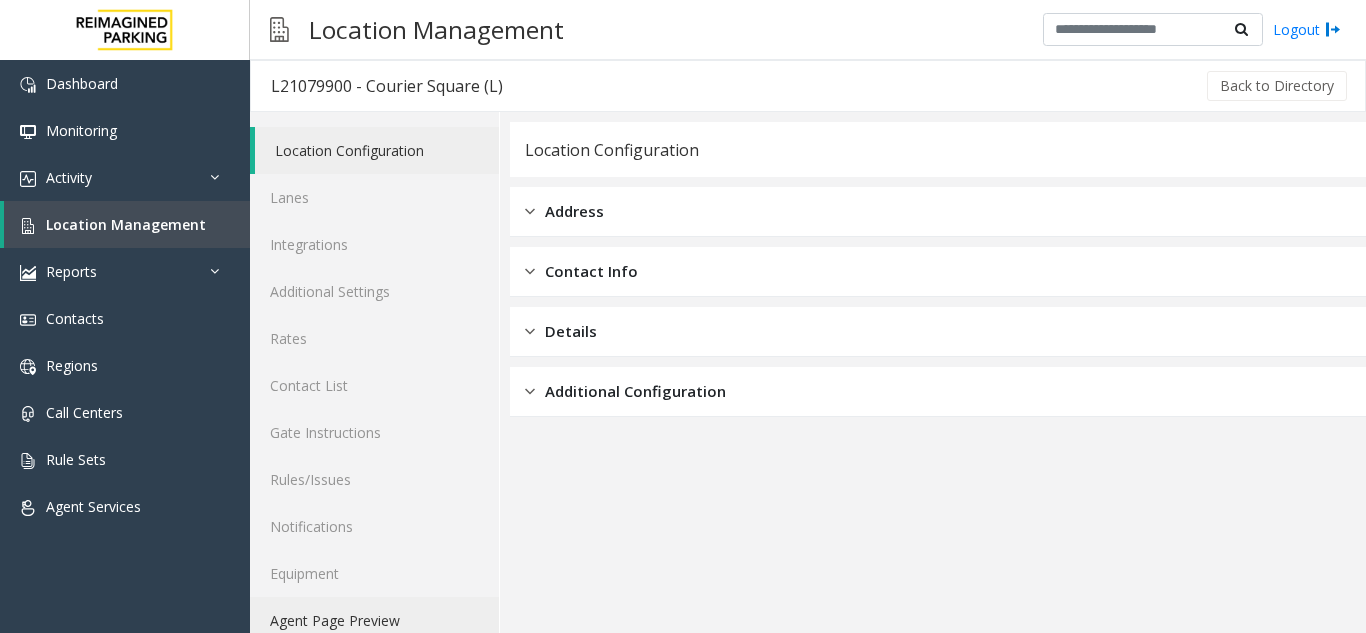 click on "Agent Page Preview" 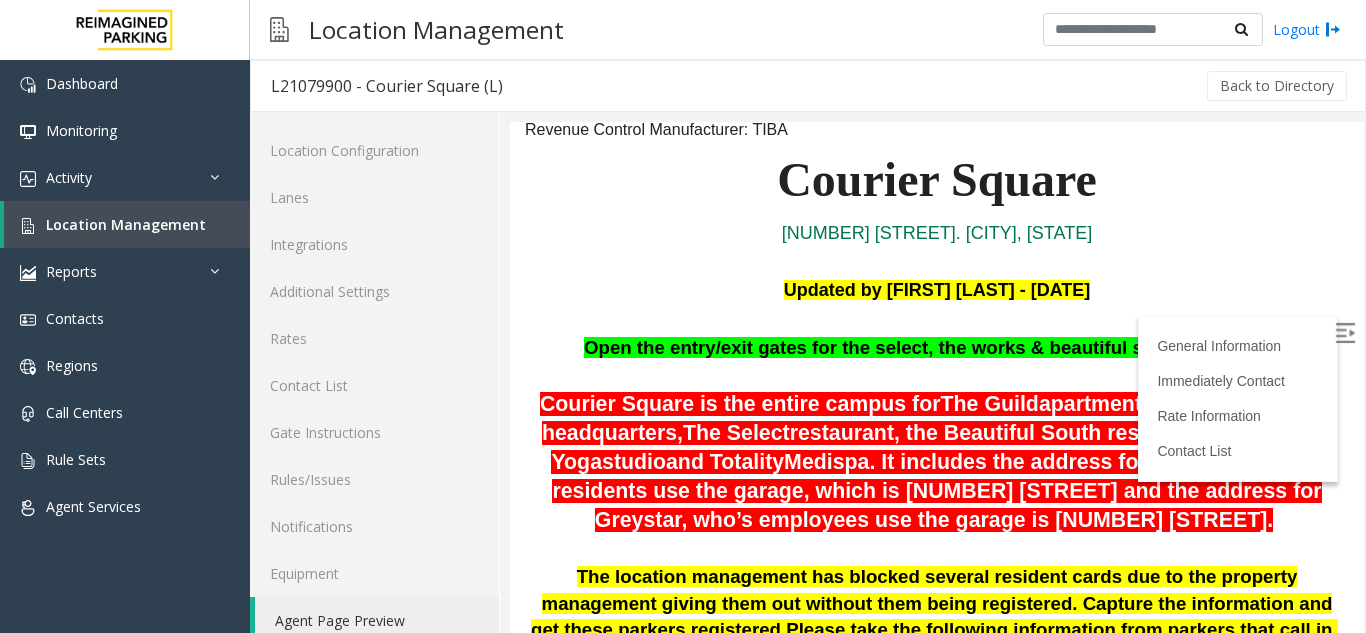 scroll, scrollTop: 200, scrollLeft: 0, axis: vertical 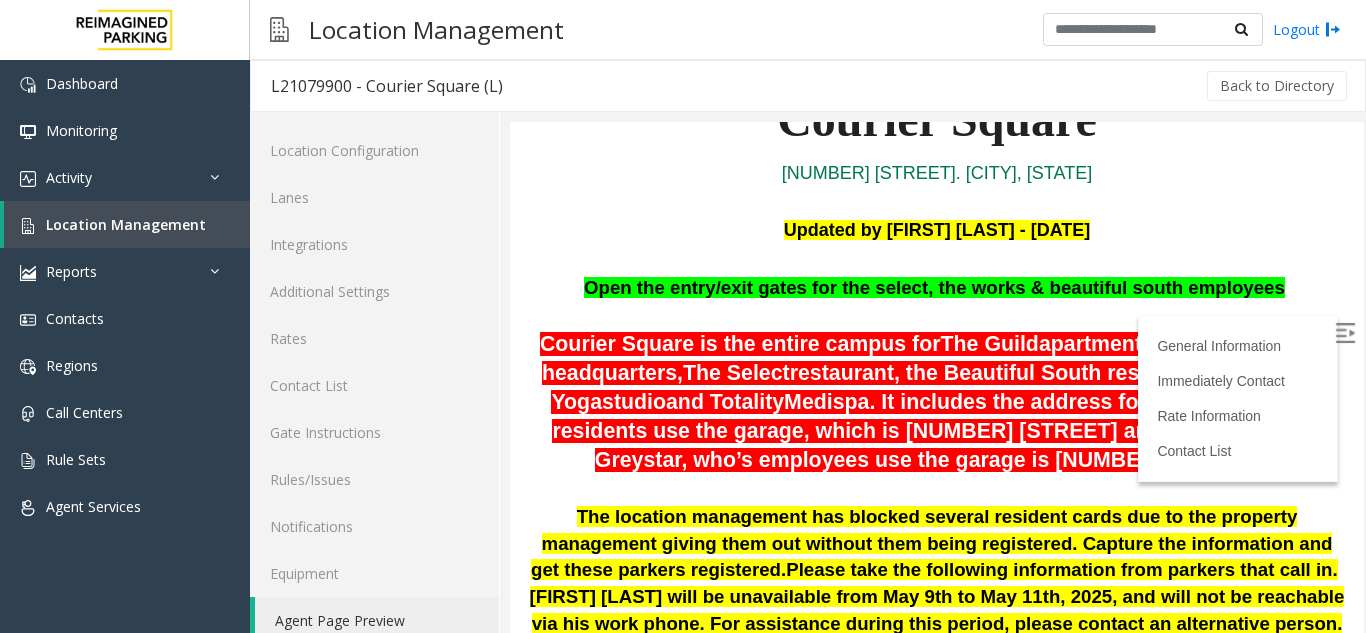 click at bounding box center [1347, 336] 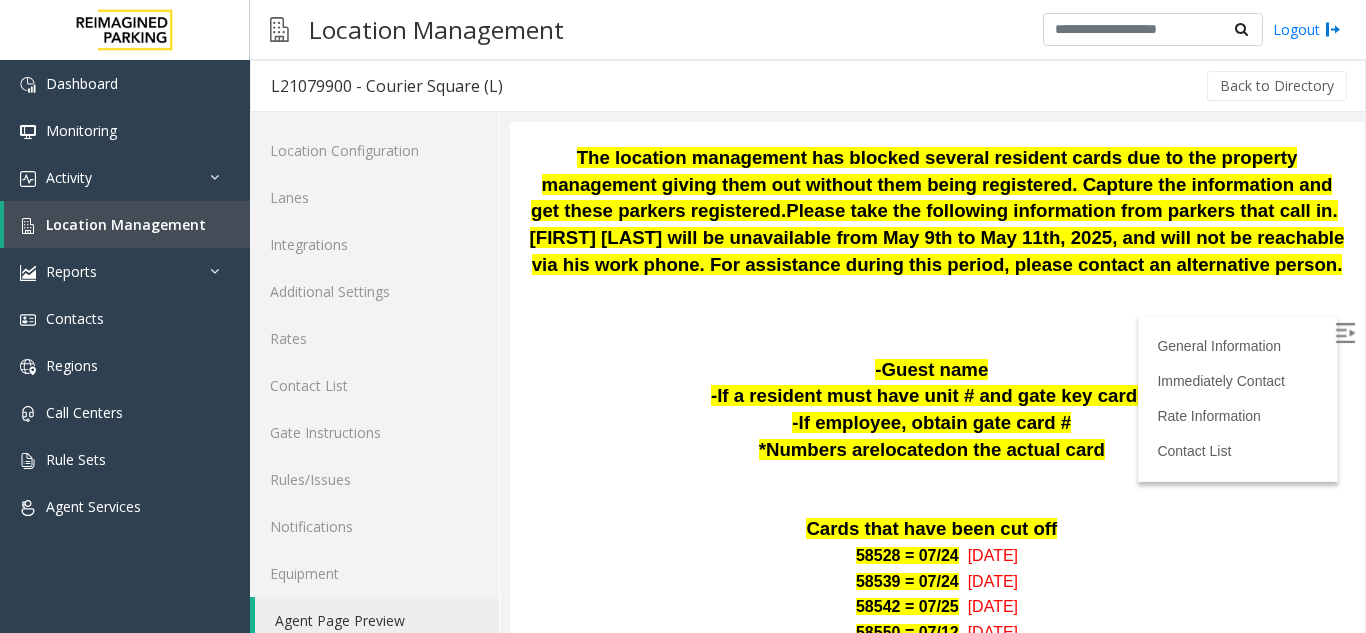 scroll, scrollTop: 97, scrollLeft: 0, axis: vertical 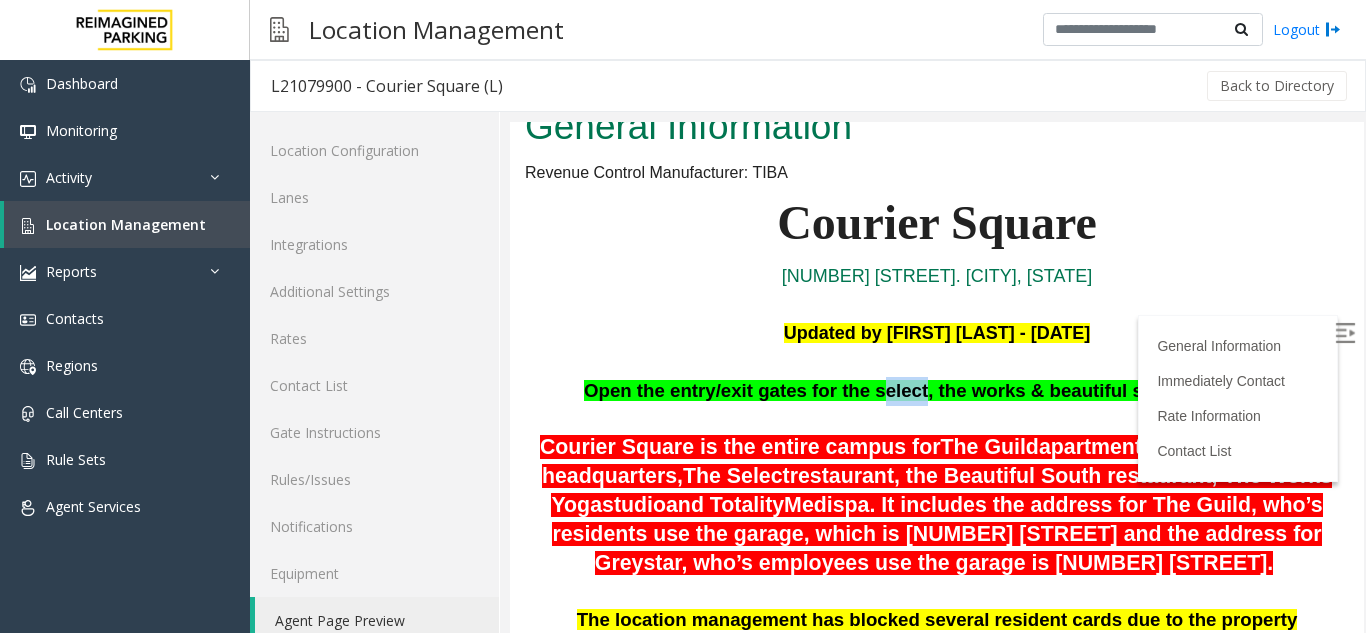 drag, startPoint x: 878, startPoint y: 394, endPoint x: 916, endPoint y: 392, distance: 38.052597 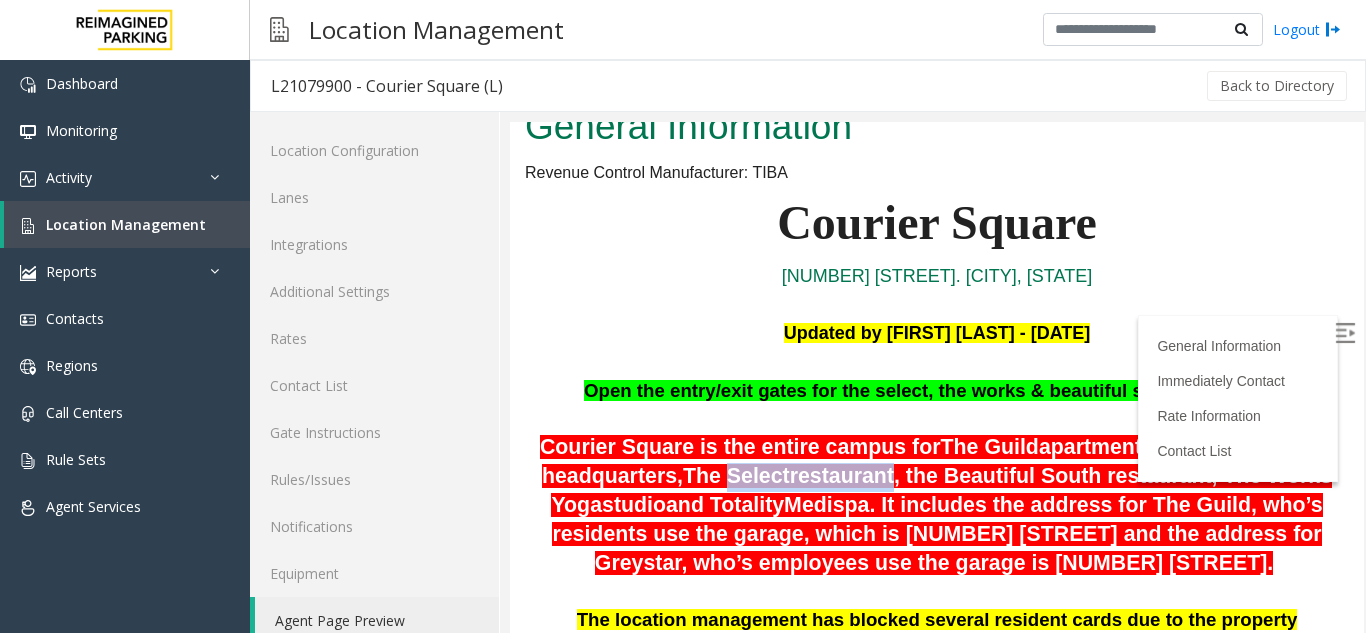 drag, startPoint x: 806, startPoint y: 474, endPoint x: 965, endPoint y: 486, distance: 159.4522 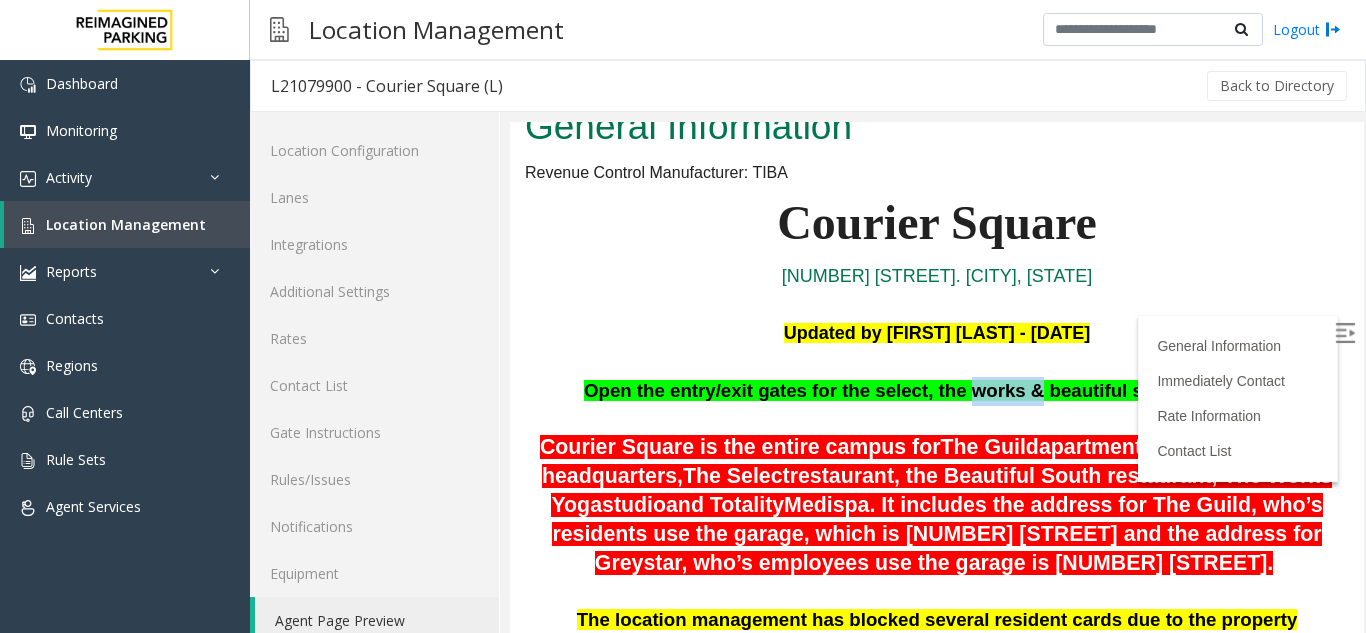 drag, startPoint x: 955, startPoint y: 395, endPoint x: 1013, endPoint y: 395, distance: 58 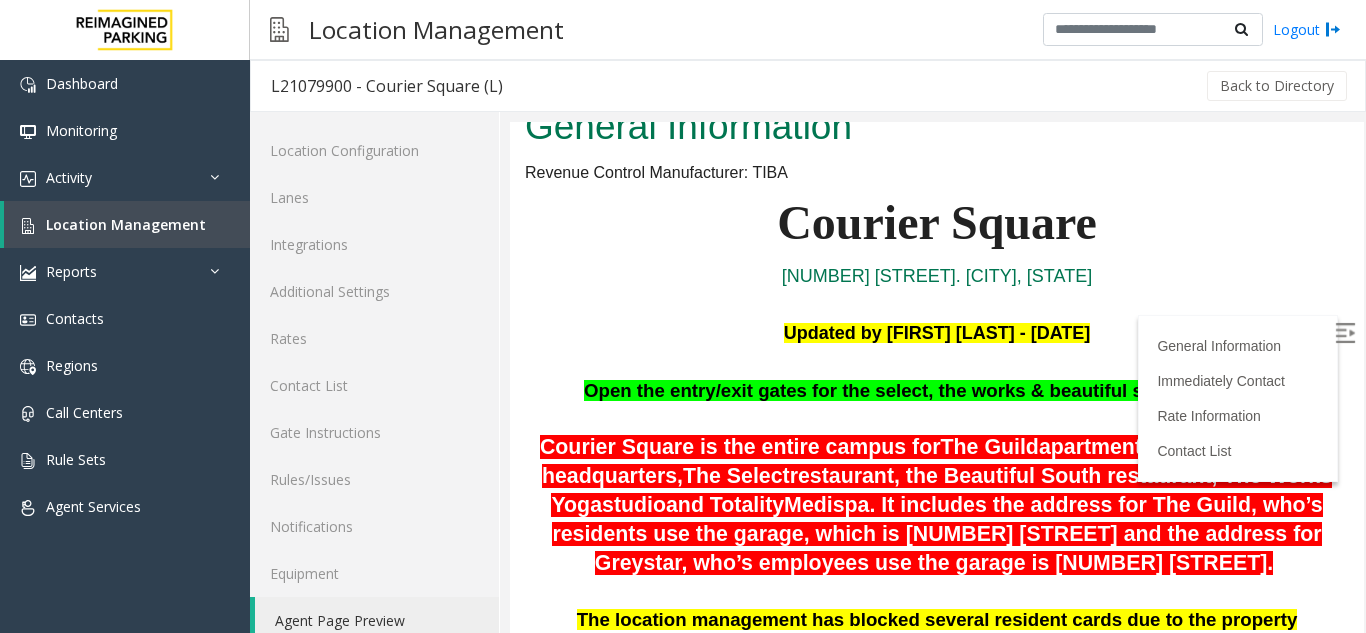 click on "Open the entry/exit gates for the select, the works & beautiful south employees" at bounding box center (934, 390) 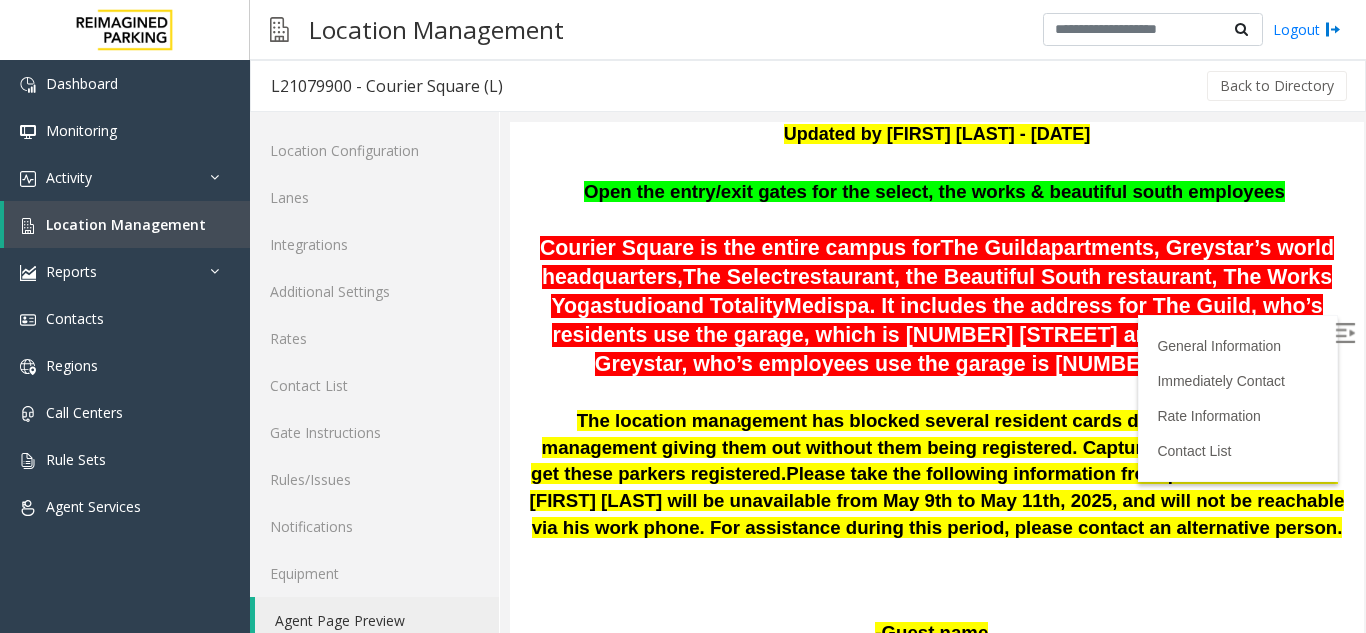 scroll, scrollTop: 297, scrollLeft: 0, axis: vertical 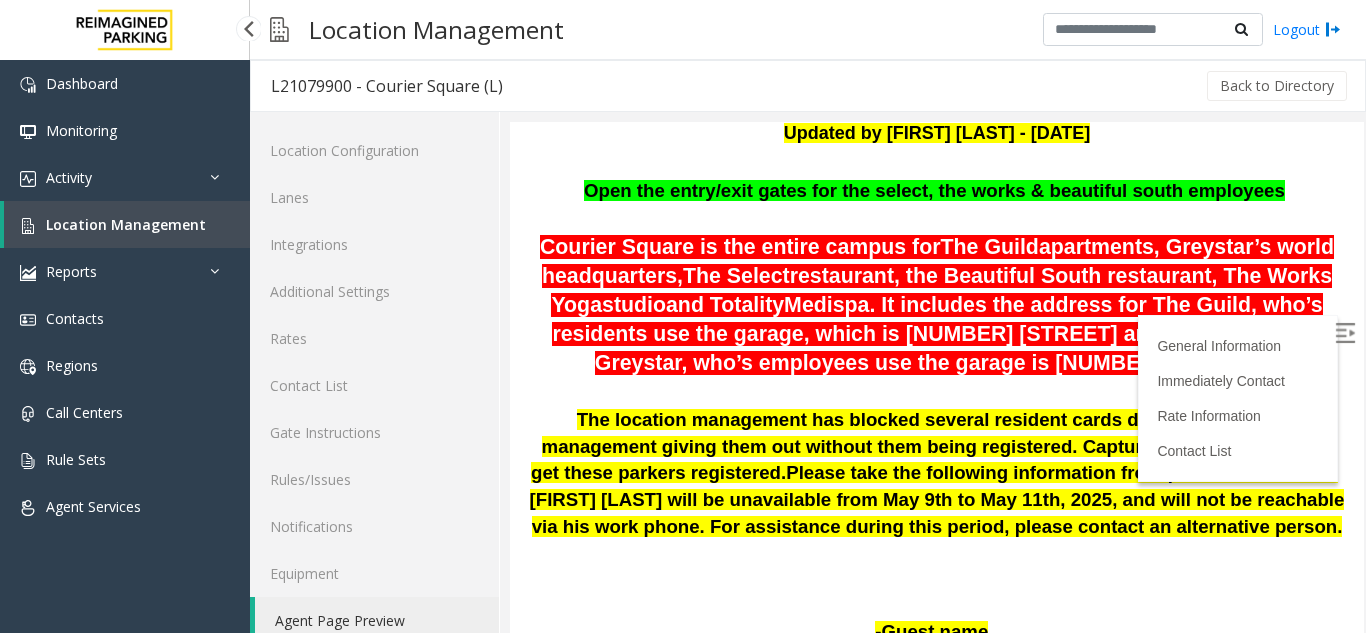 click on "Location Management" at bounding box center (127, 224) 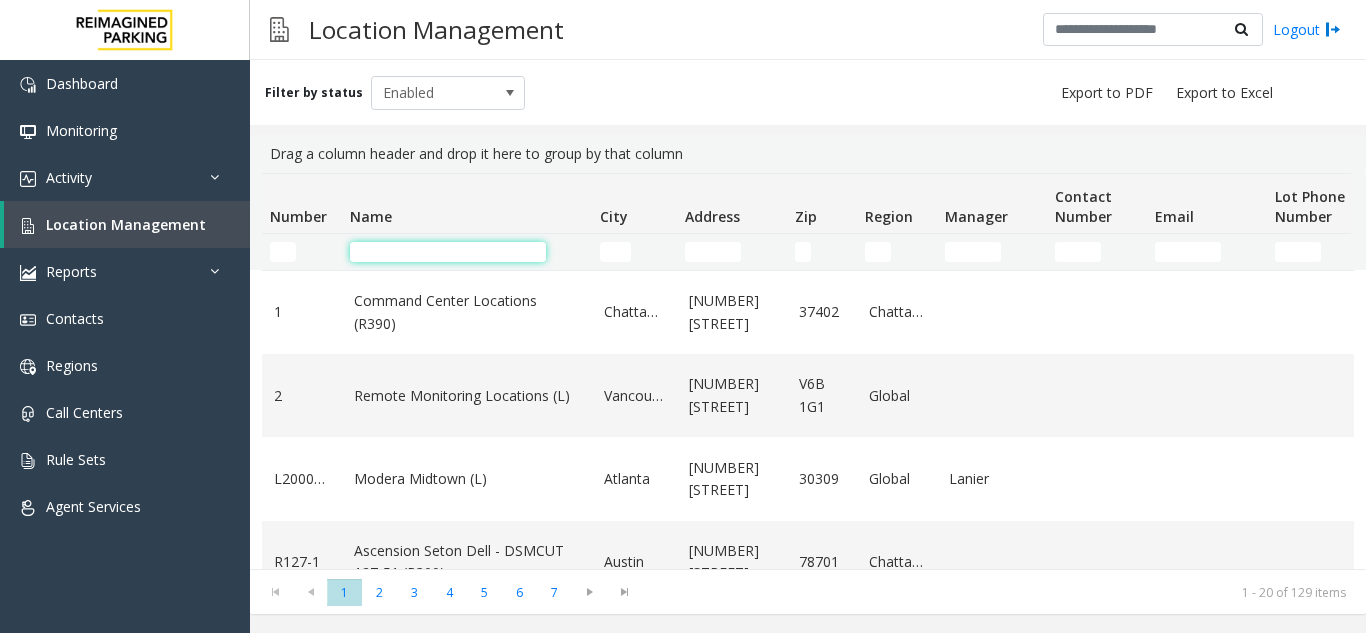 click 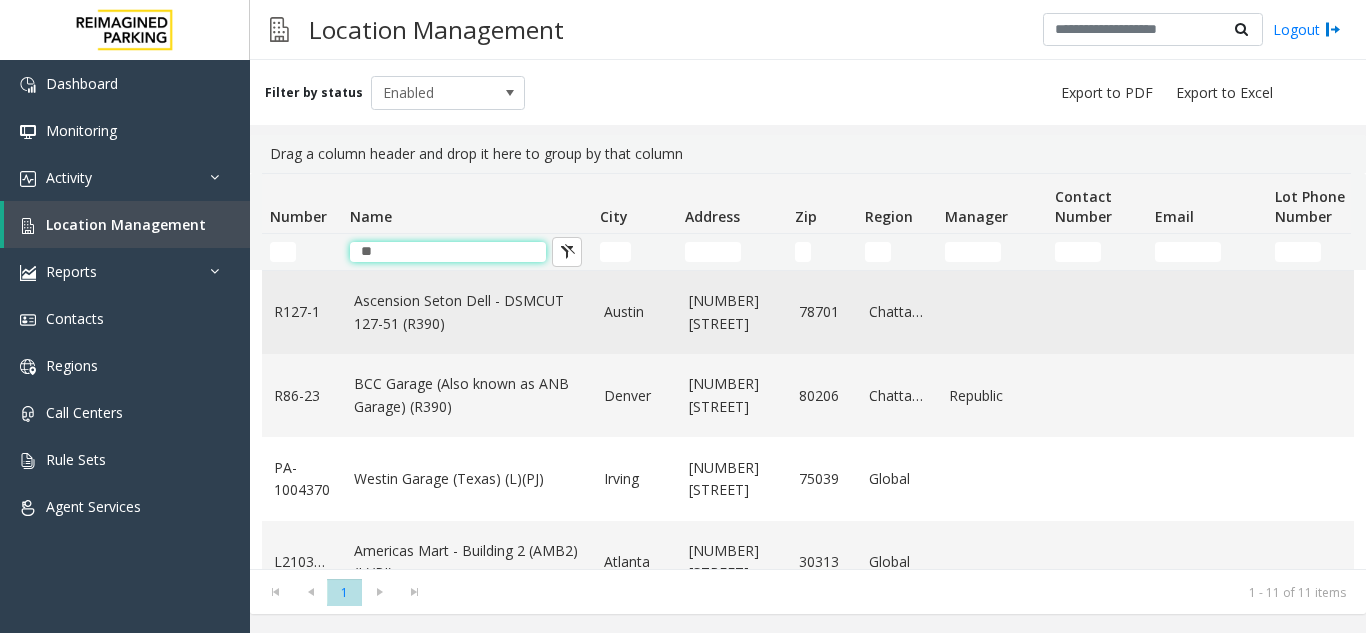 type on "**" 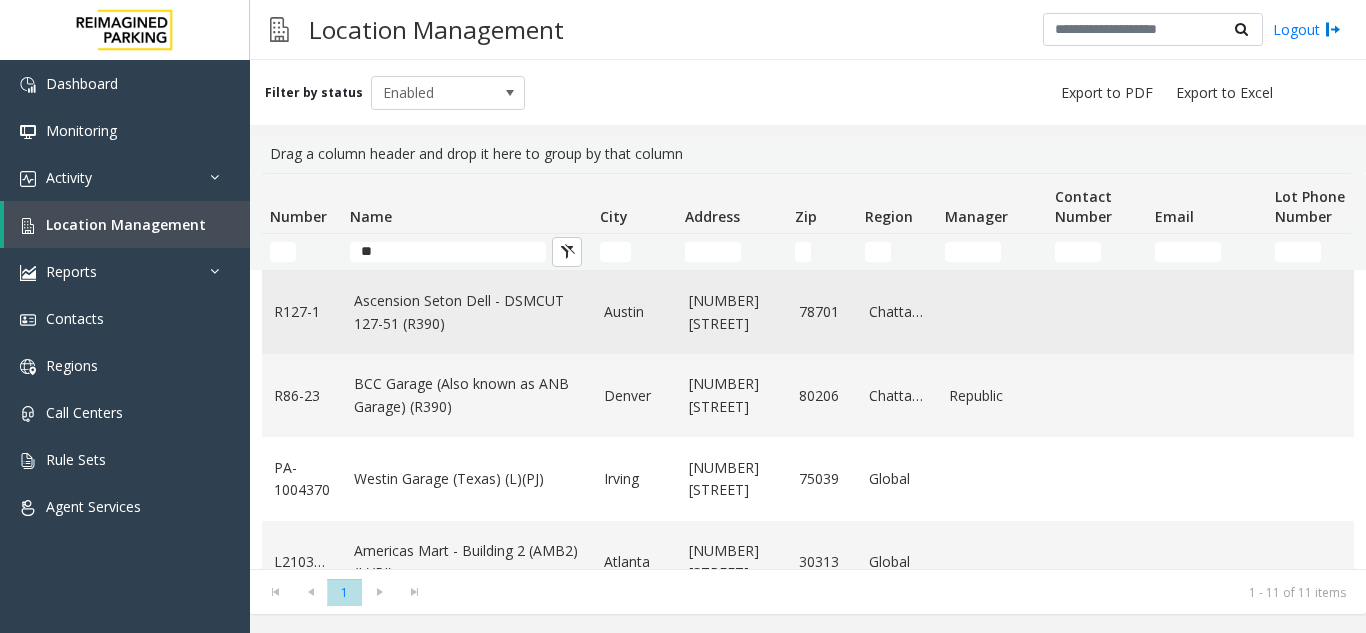 click on "Ascension Seton Dell - DSMCUT 127-51 (R390)" 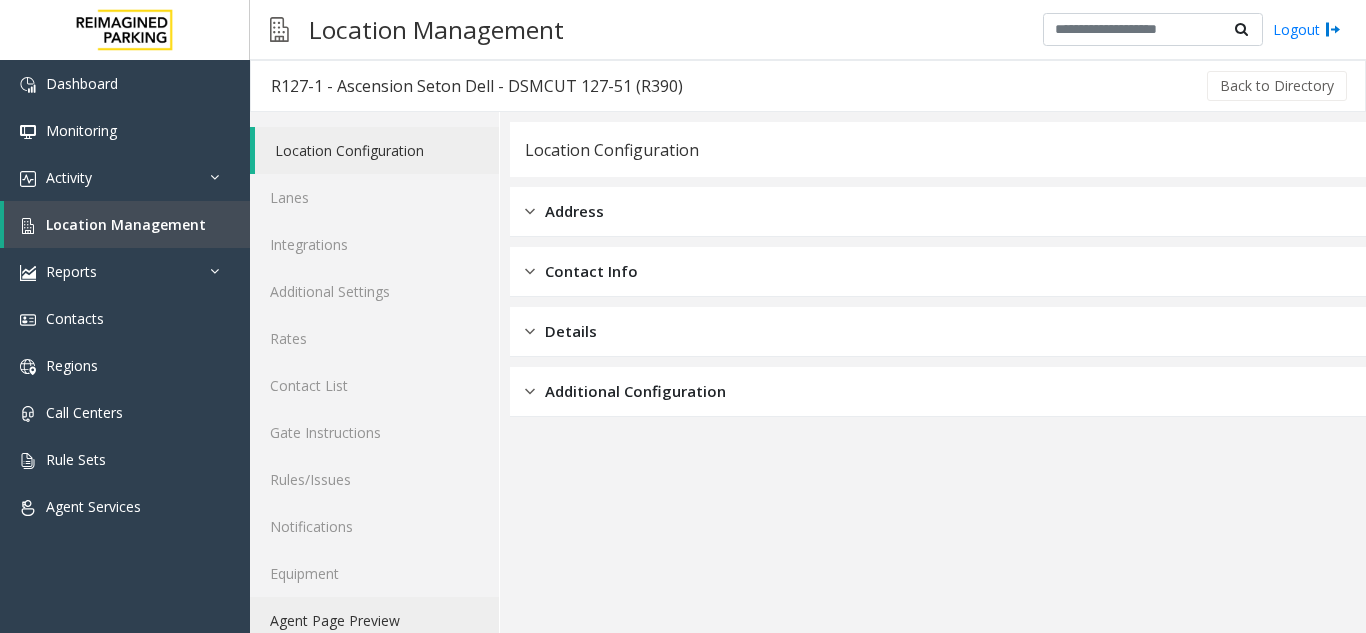 click on "Agent Page Preview" 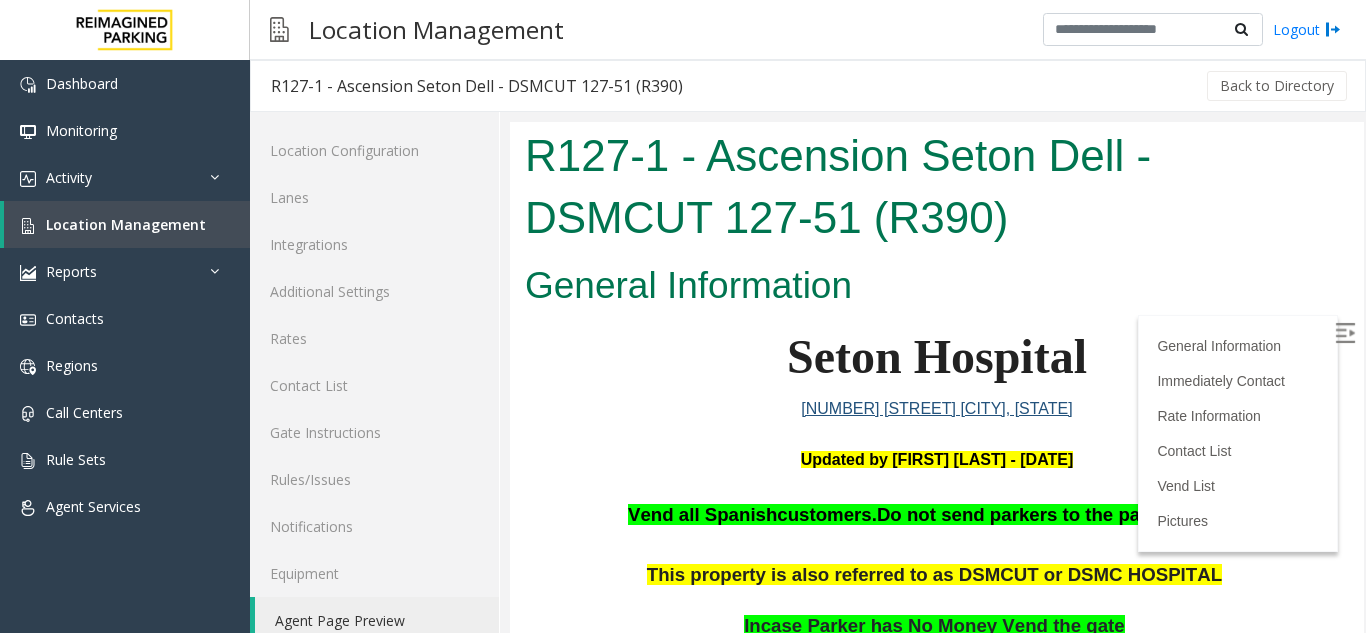 scroll, scrollTop: 296, scrollLeft: 0, axis: vertical 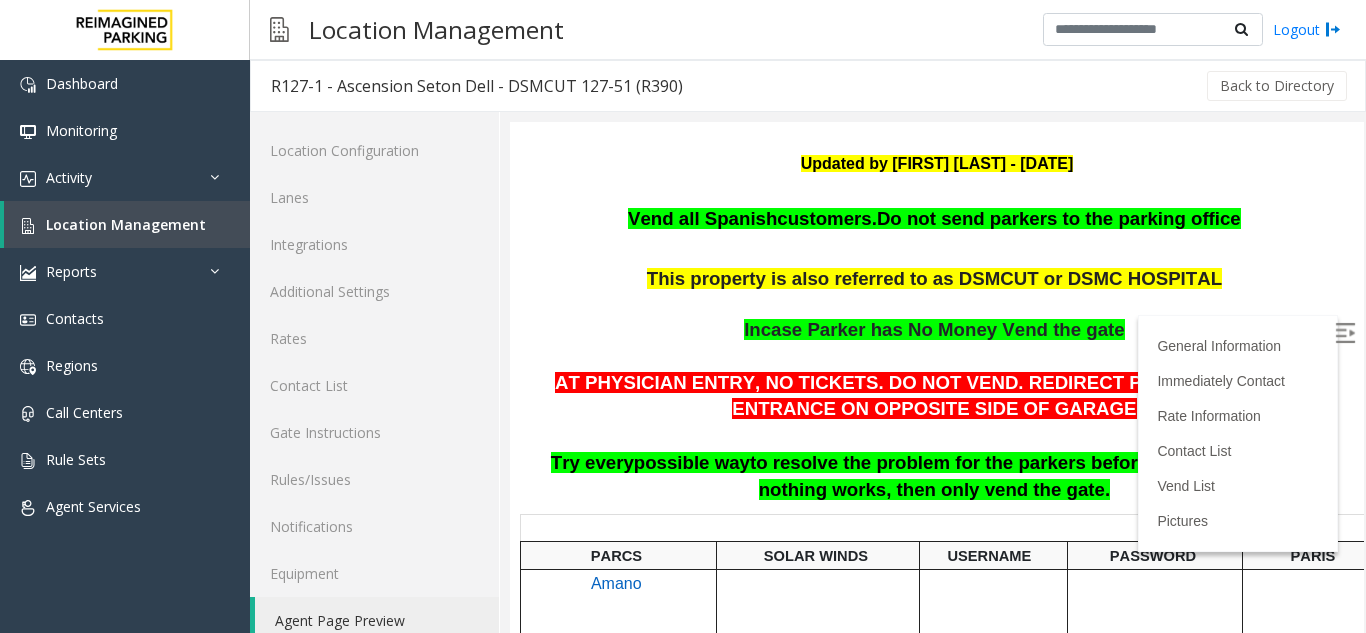 click on "Agent Page Preview" 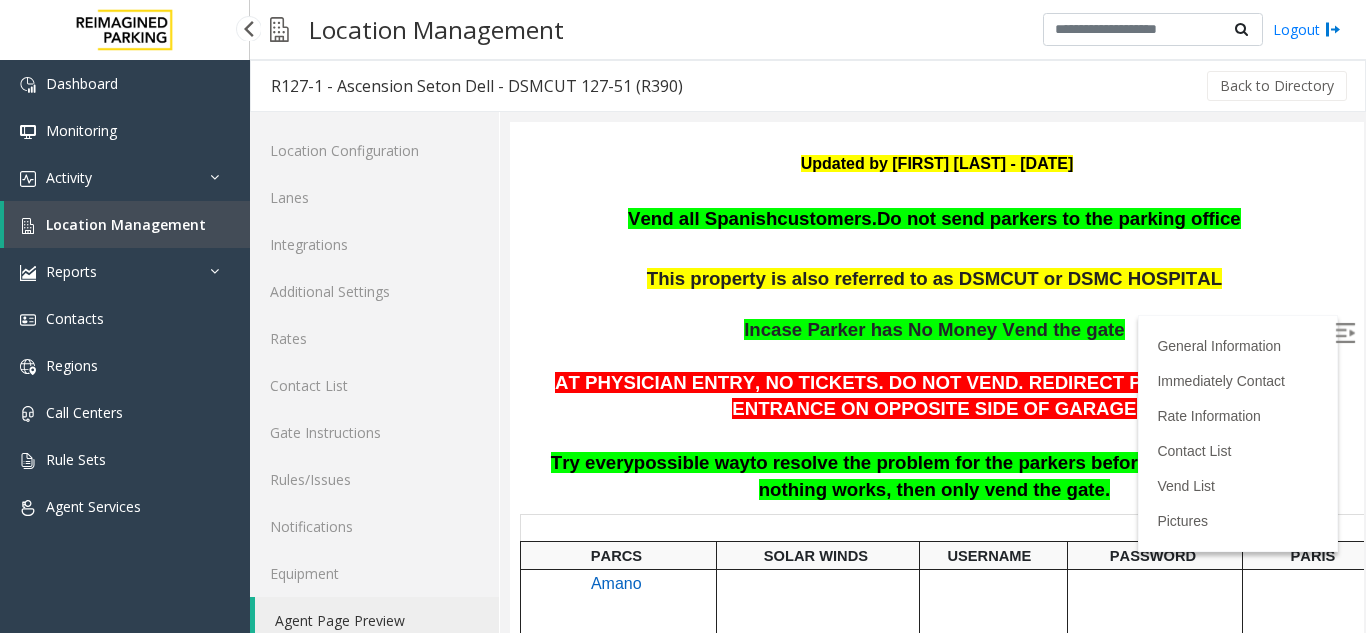 click on "Location Management" at bounding box center (127, 224) 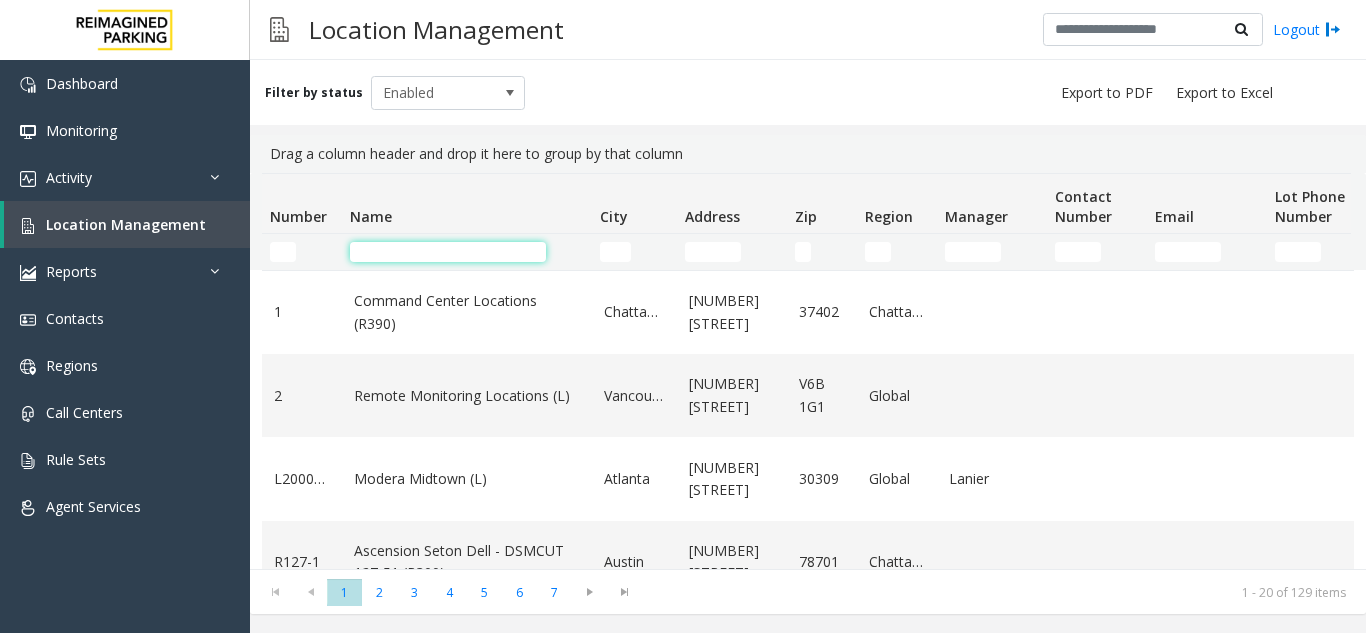 click 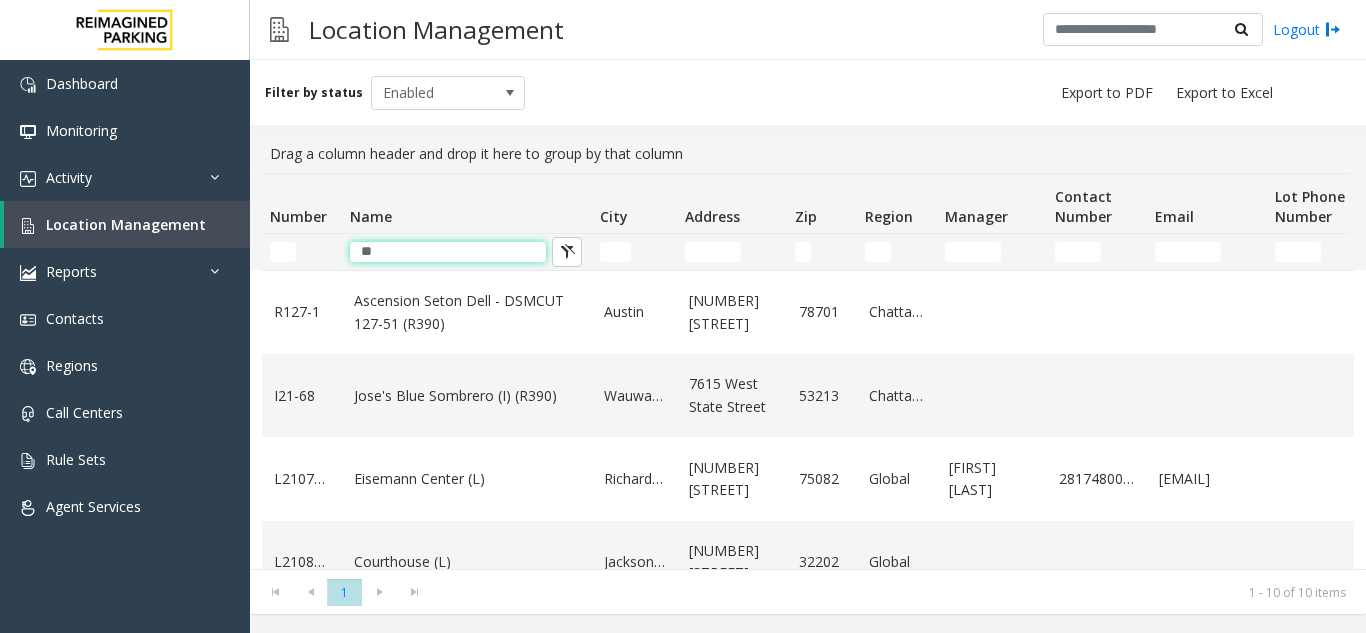 type on "*" 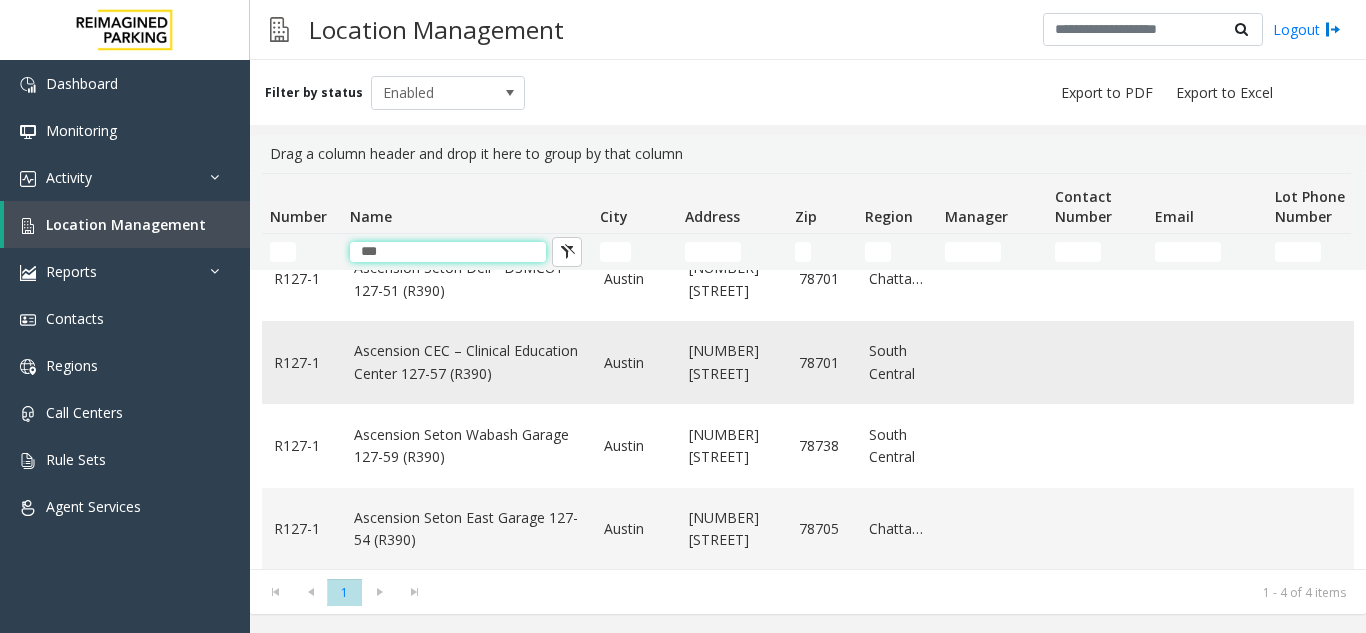 scroll, scrollTop: 51, scrollLeft: 0, axis: vertical 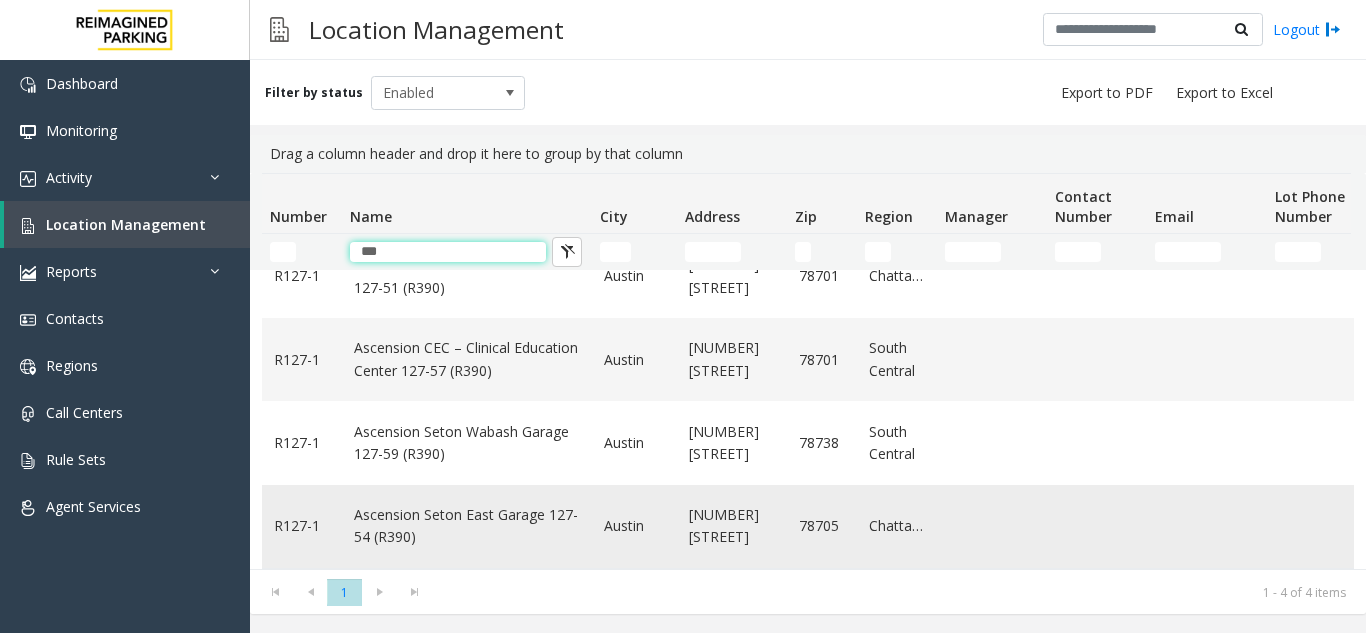 type on "***" 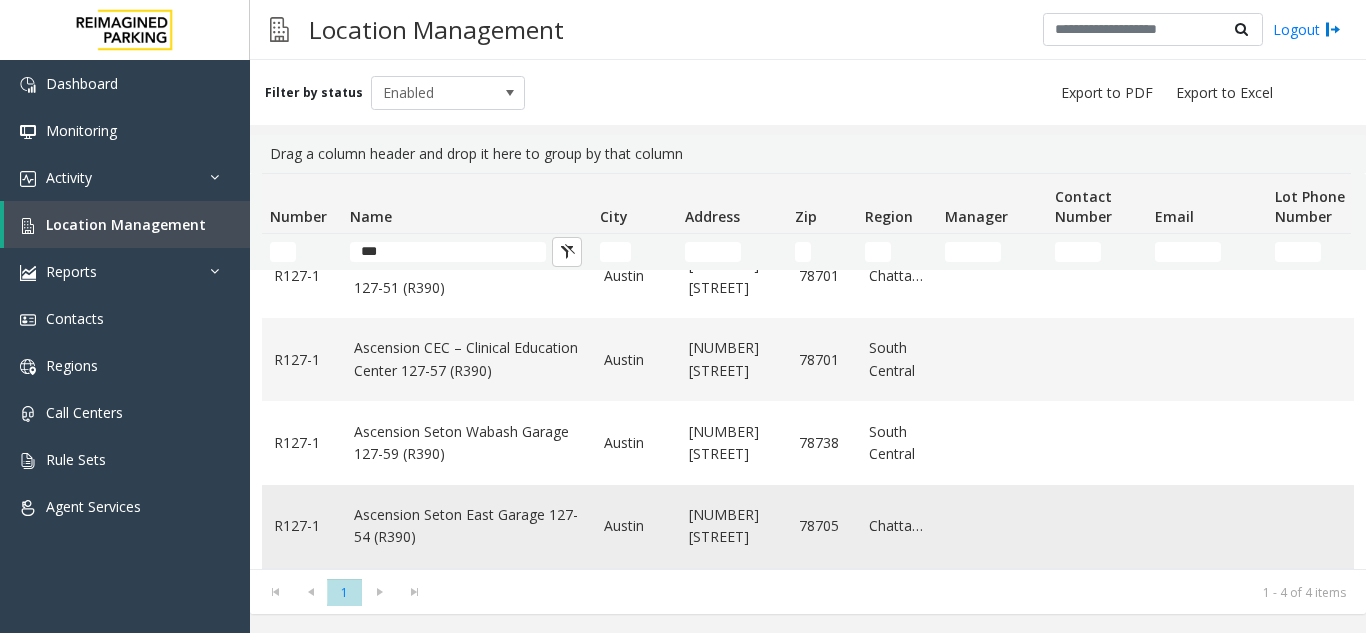 click on "Ascension Seton East Garage 127-54 (R390)" 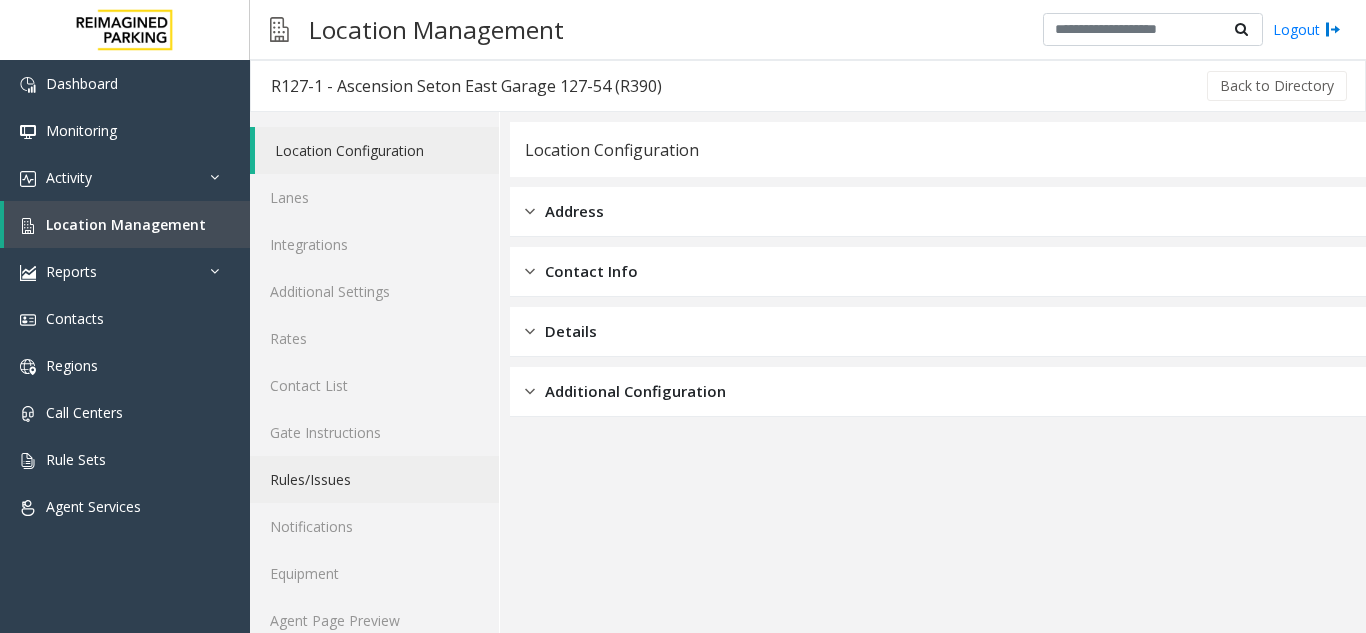 scroll, scrollTop: 26, scrollLeft: 0, axis: vertical 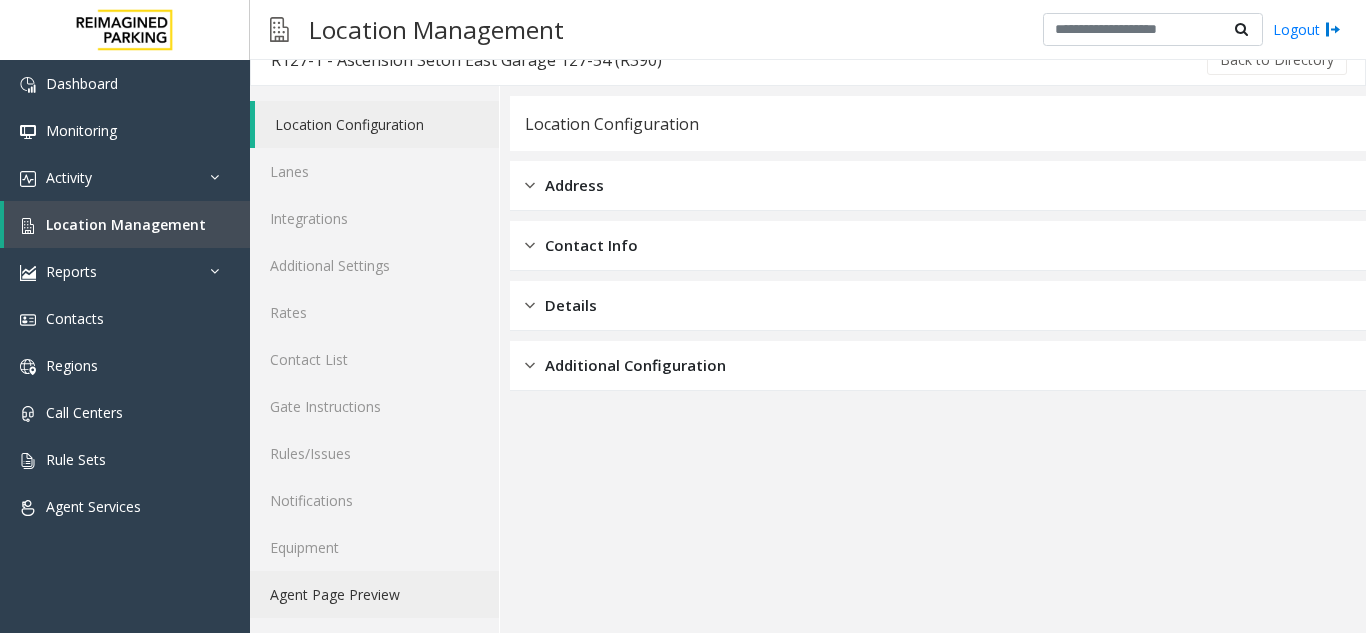 click on "Agent Page Preview" 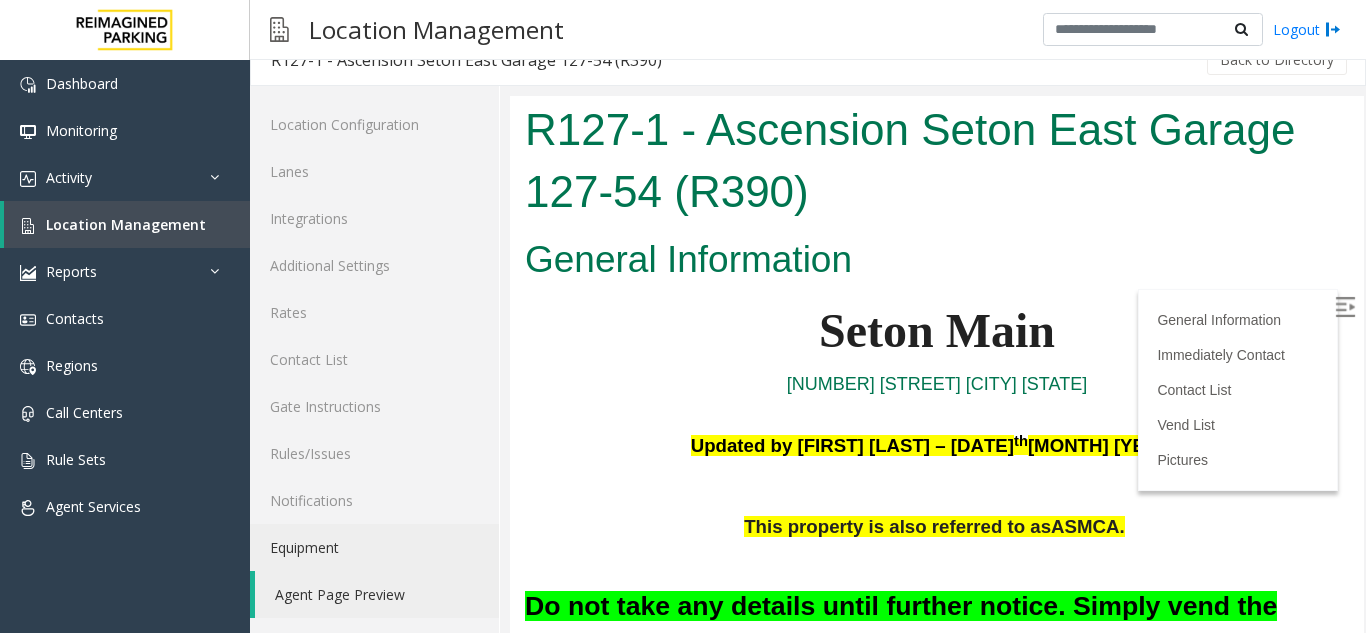 scroll, scrollTop: 300, scrollLeft: 0, axis: vertical 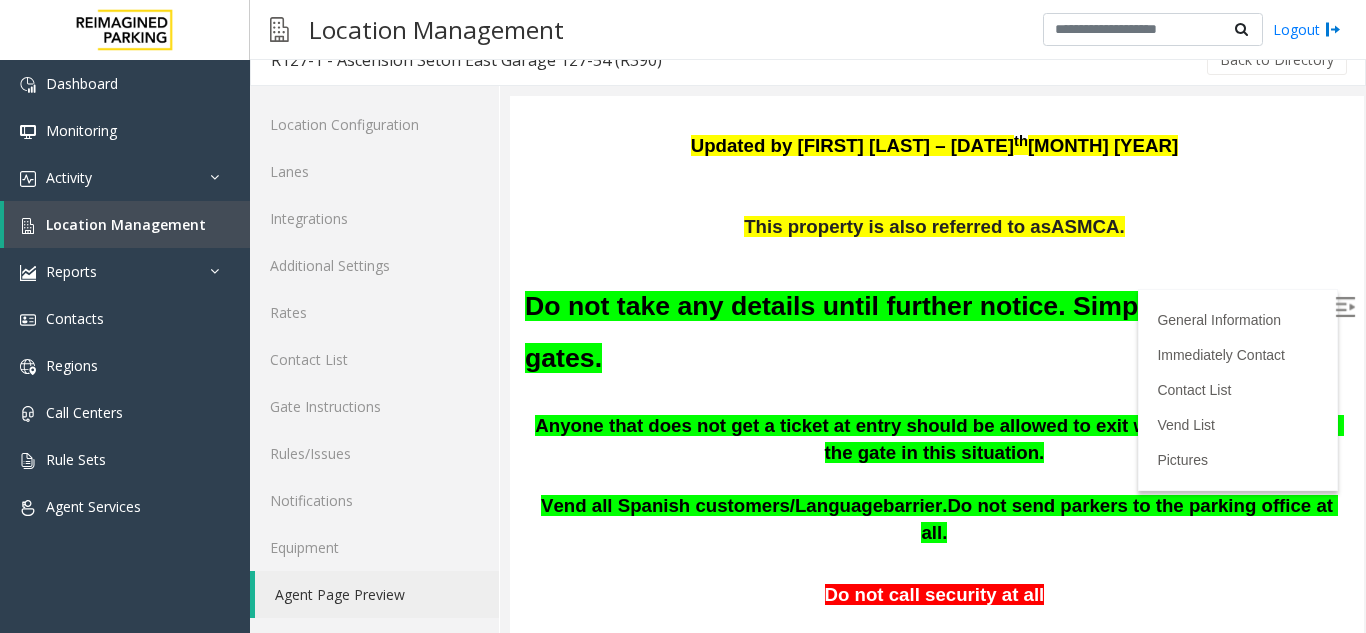 click at bounding box center (1345, 307) 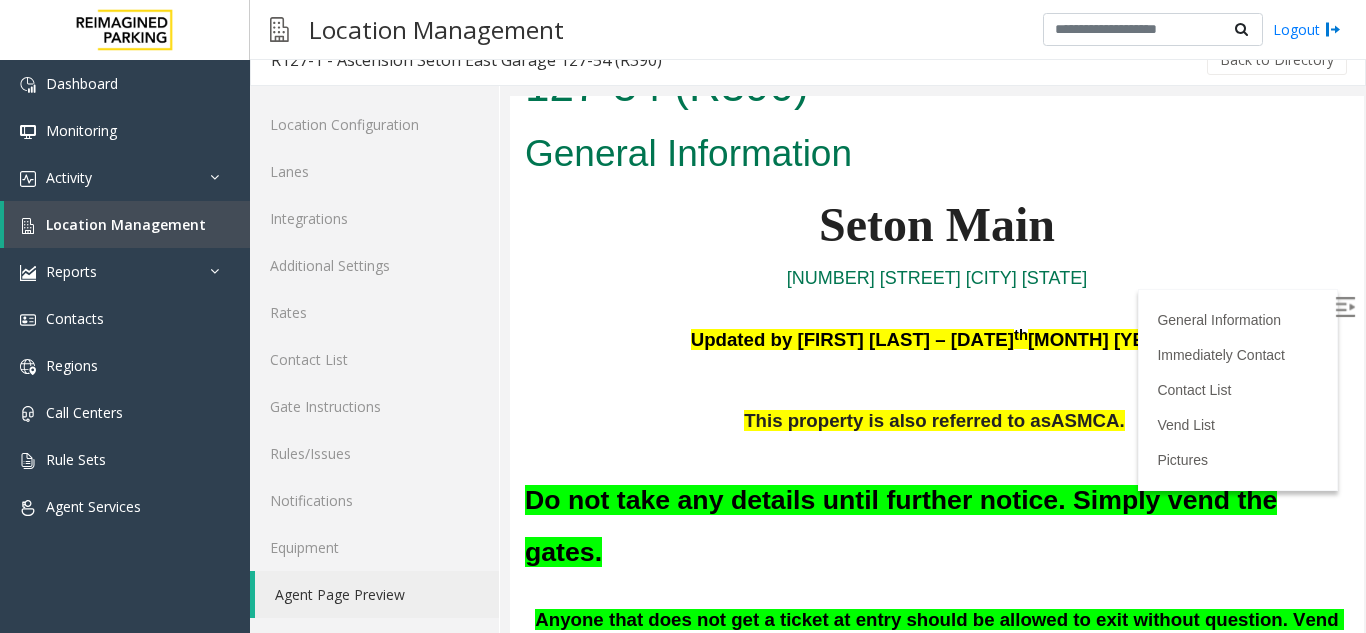 scroll, scrollTop: 0, scrollLeft: 0, axis: both 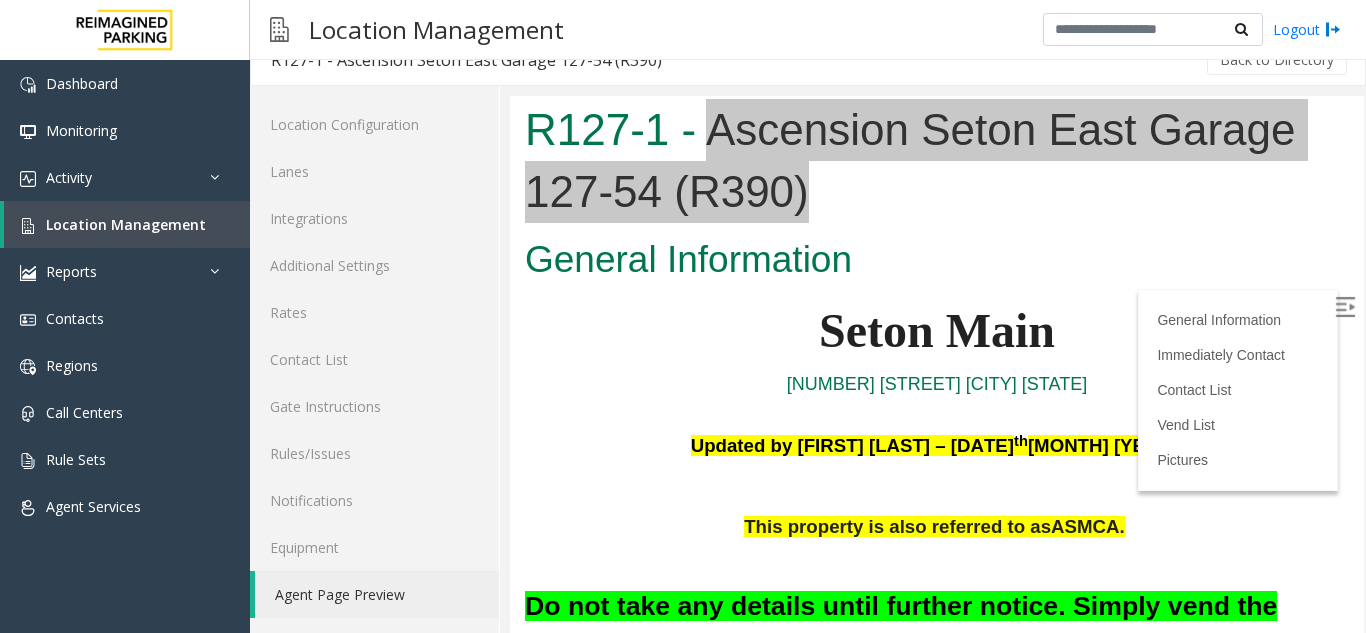 drag, startPoint x: 708, startPoint y: 129, endPoint x: 939, endPoint y: 245, distance: 258.48984 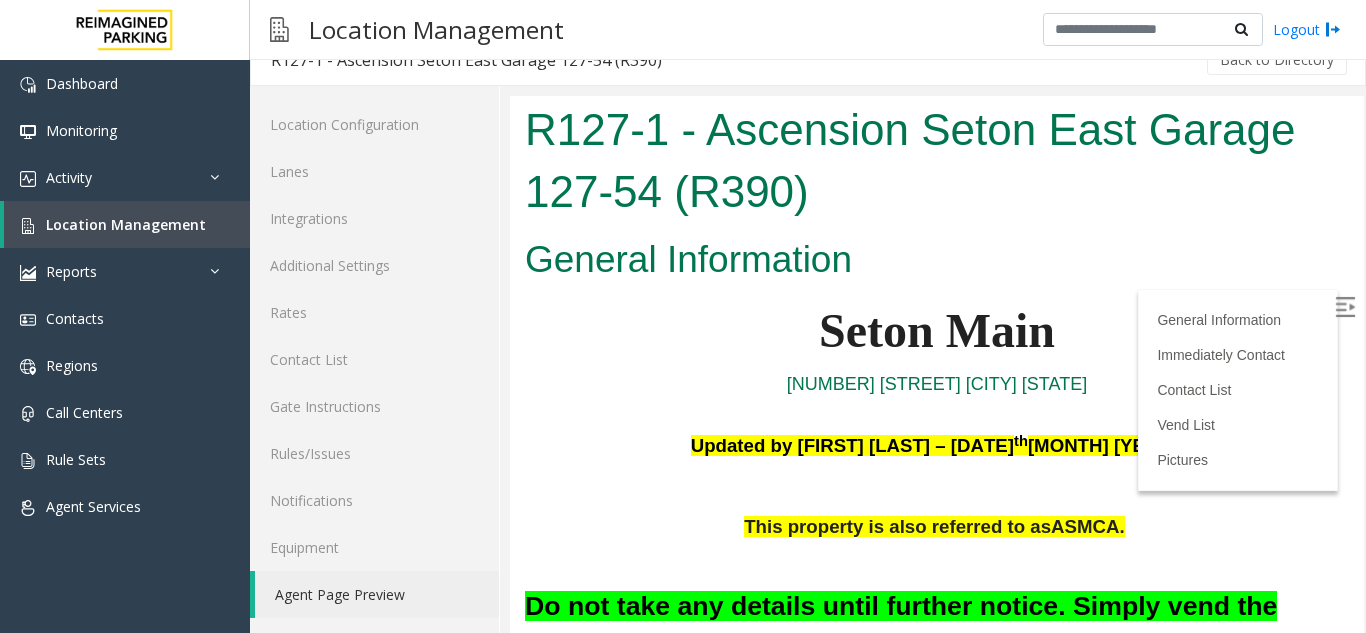 click on "Seton Main" at bounding box center (937, 331) 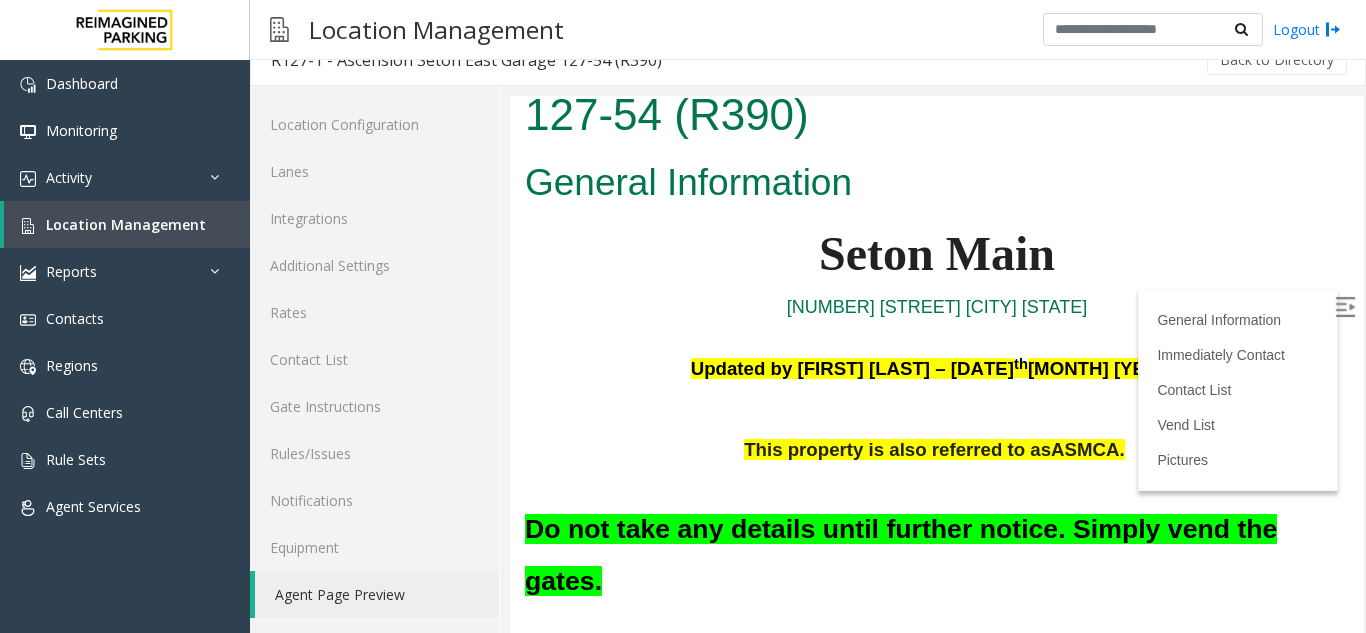 scroll, scrollTop: 200, scrollLeft: 0, axis: vertical 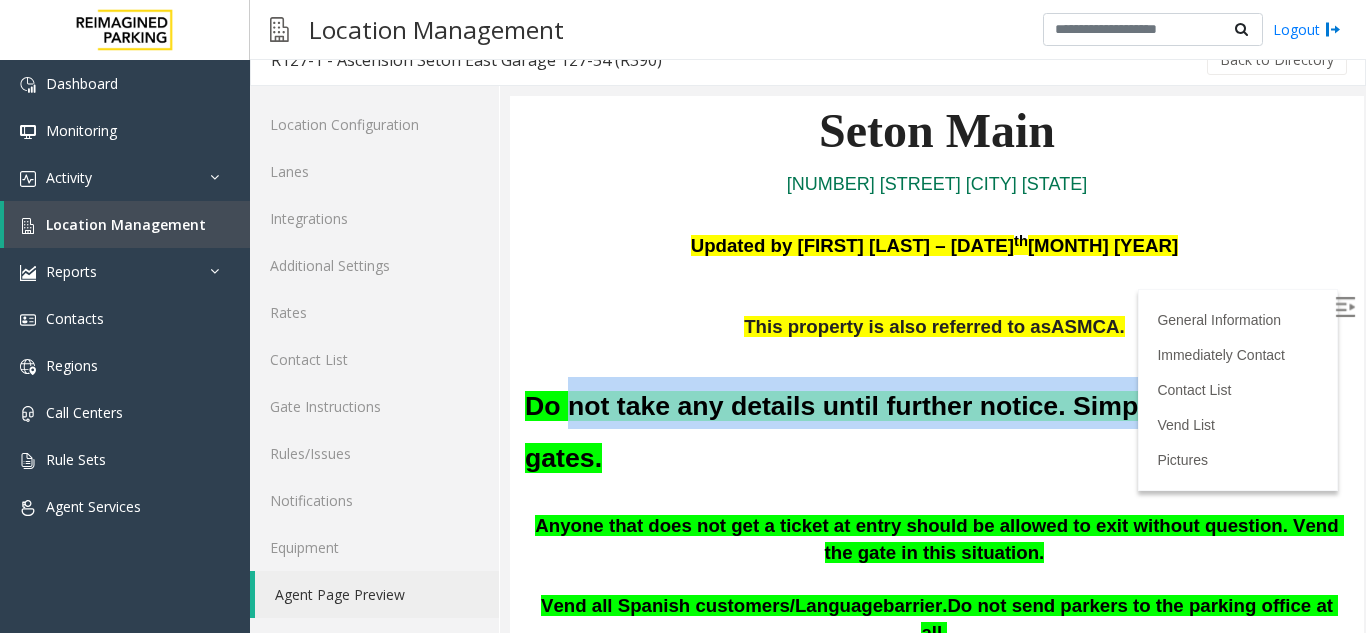 drag, startPoint x: 561, startPoint y: 416, endPoint x: 1138, endPoint y: 421, distance: 577.02167 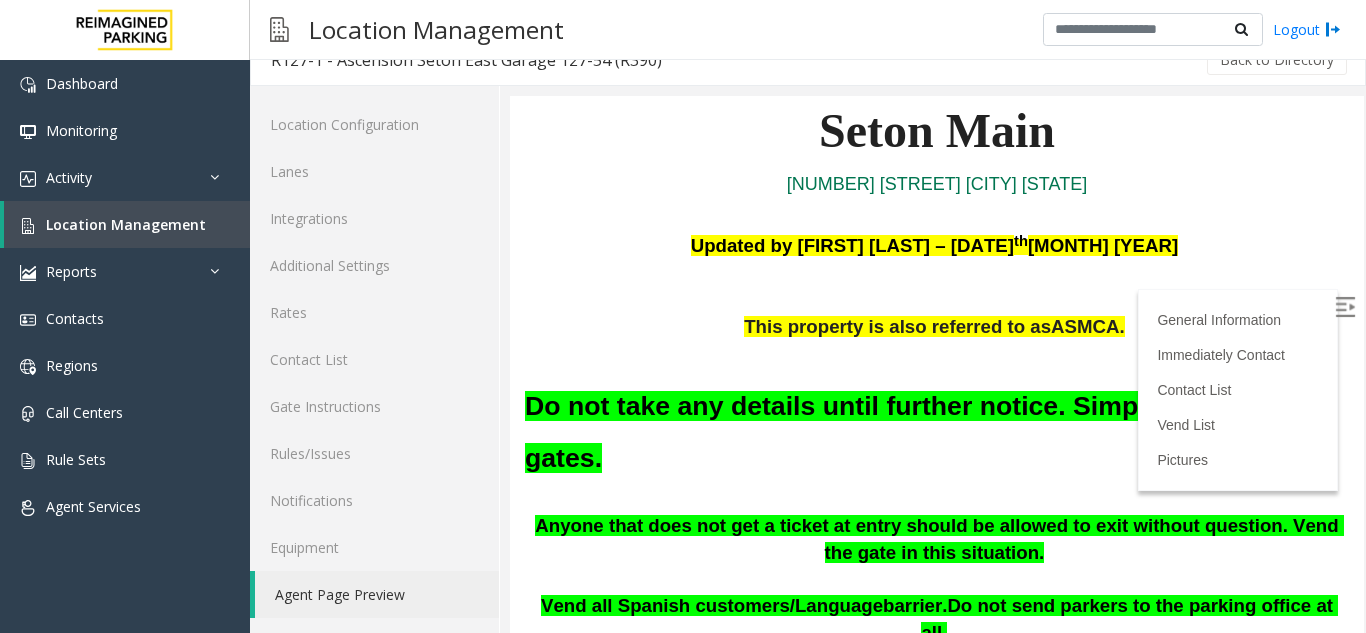 click on "Do not take any details until further notice. Simply vend the gates." at bounding box center [937, 427] 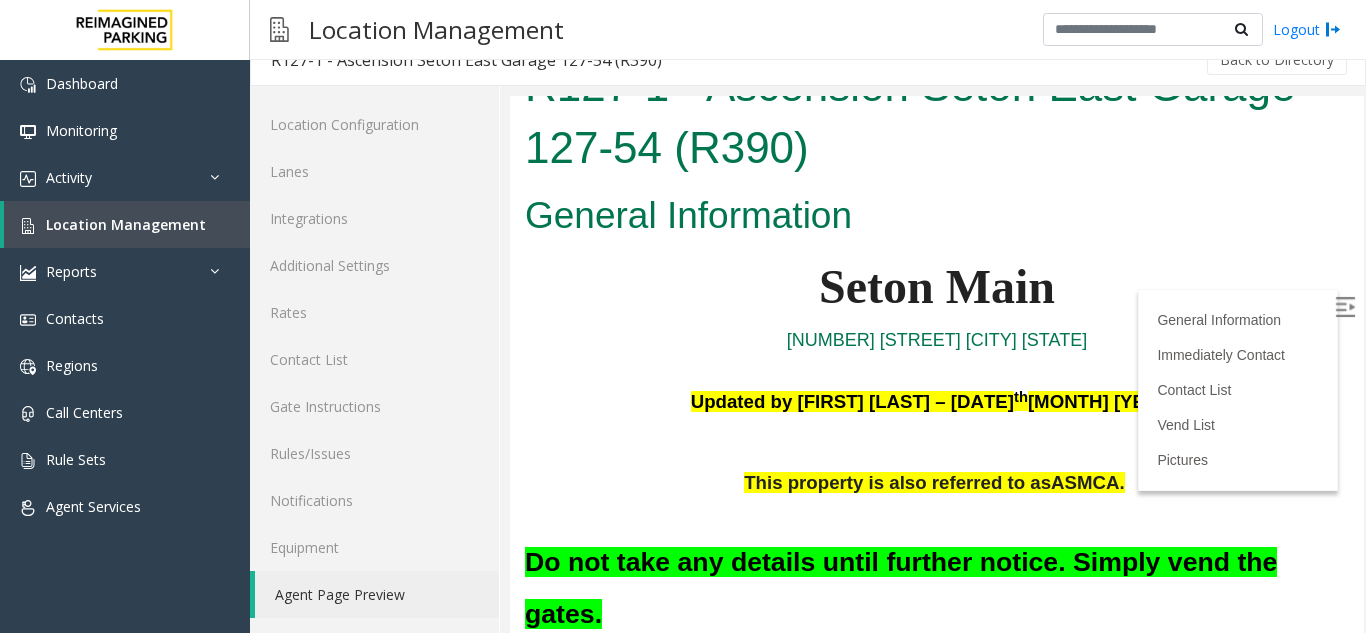 scroll, scrollTop: 0, scrollLeft: 0, axis: both 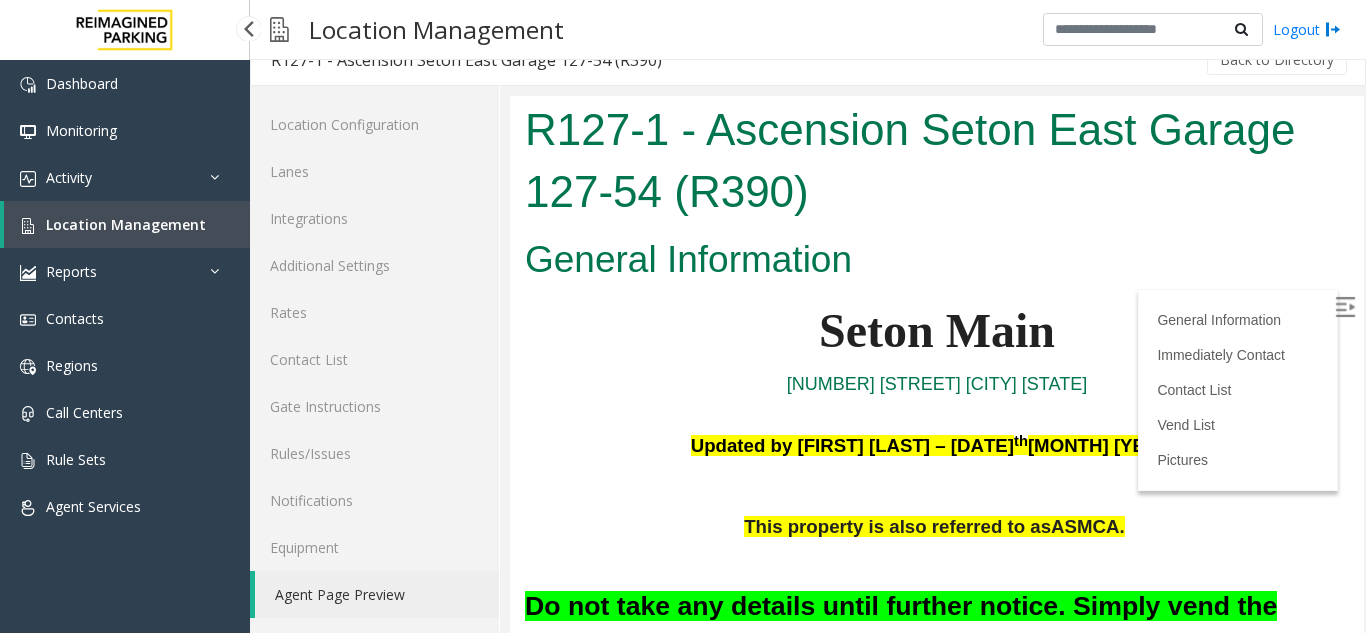 click on "Location Management" at bounding box center [126, 224] 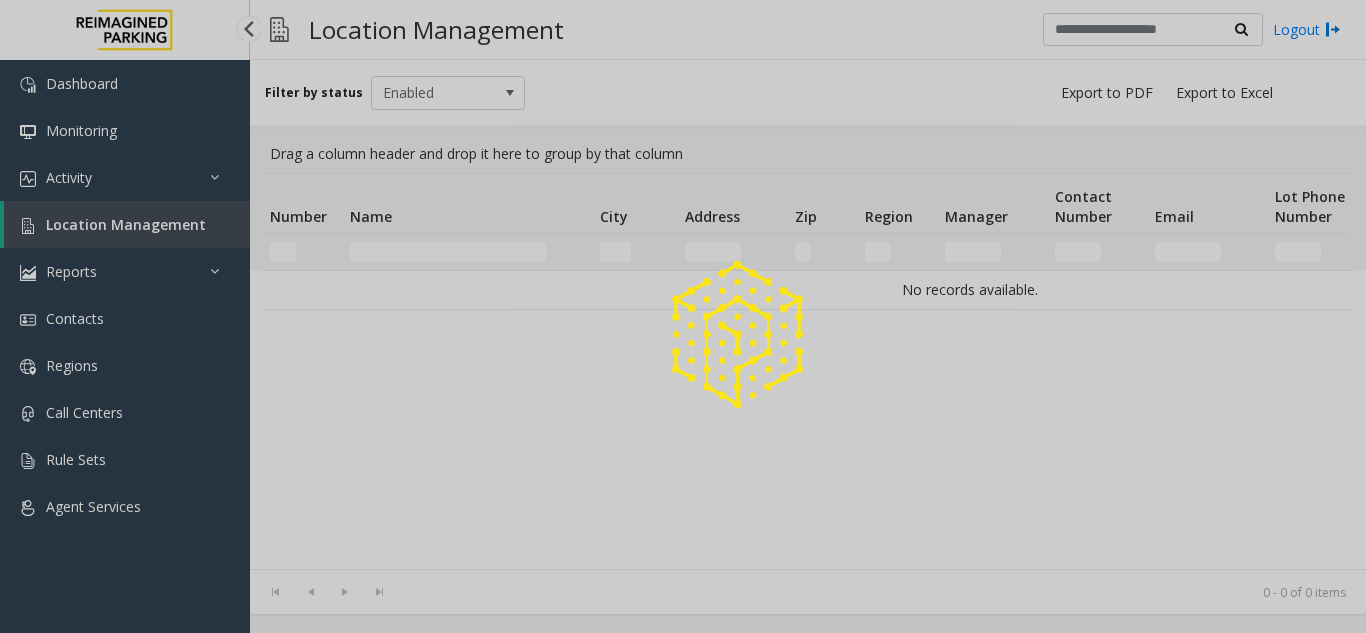 scroll, scrollTop: 0, scrollLeft: 0, axis: both 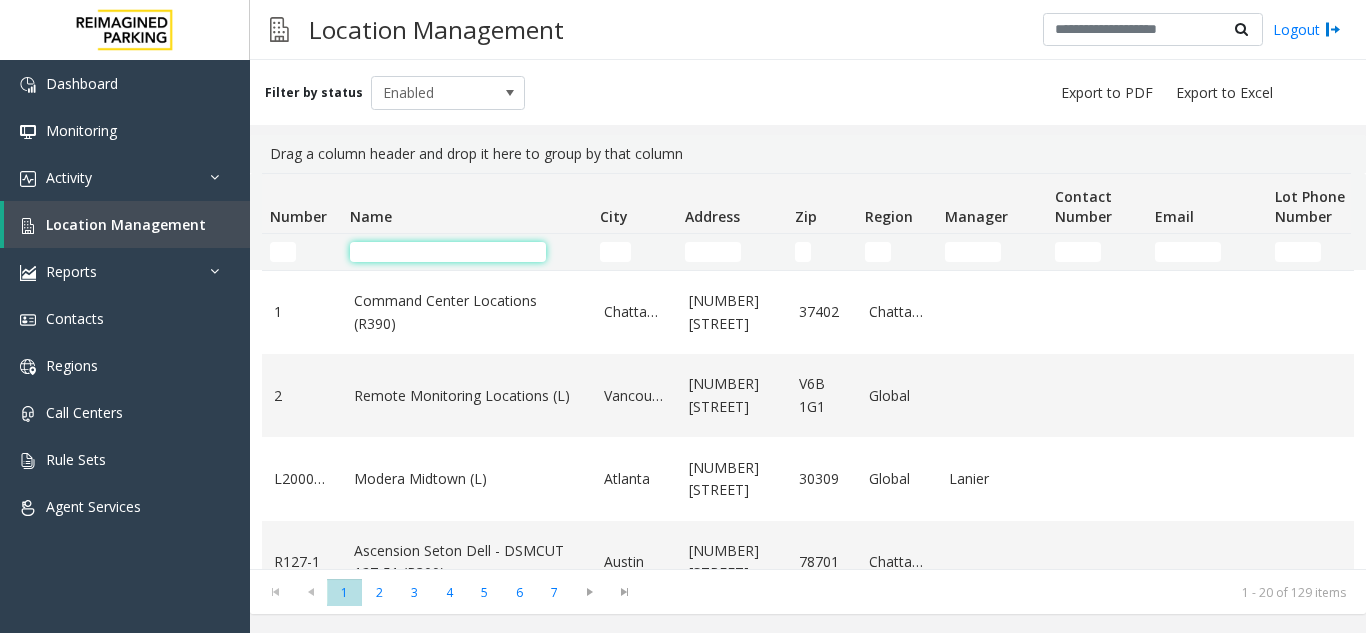 click 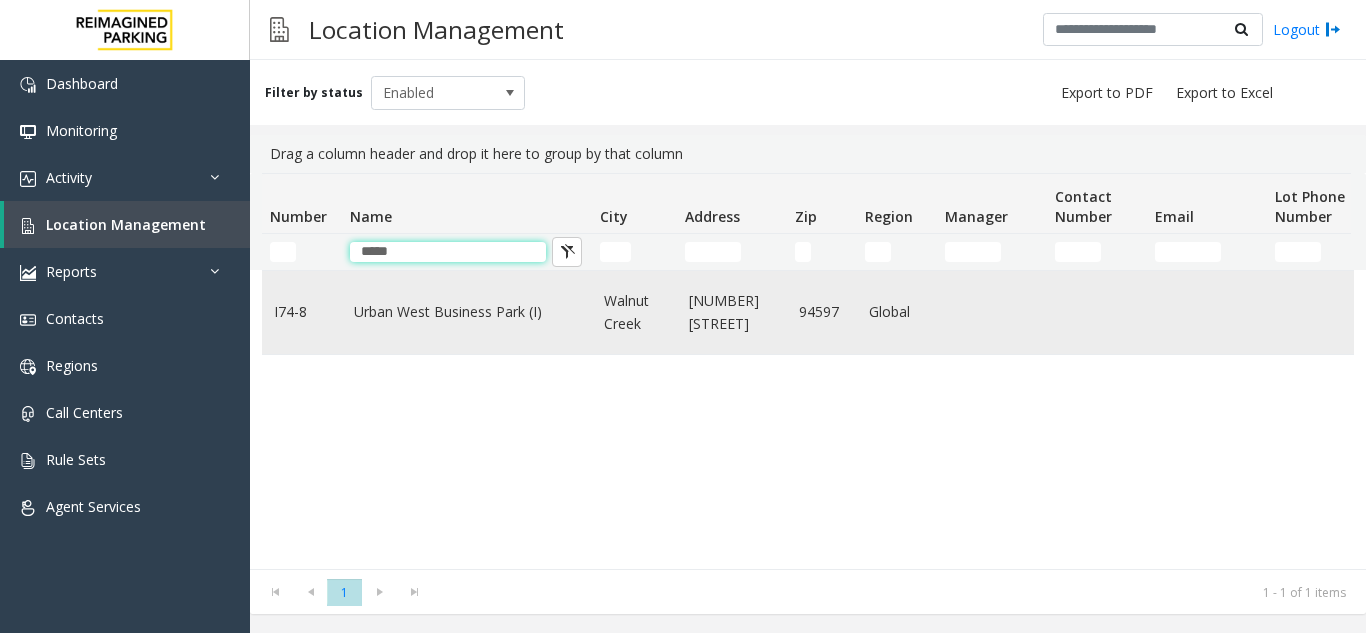 type on "*****" 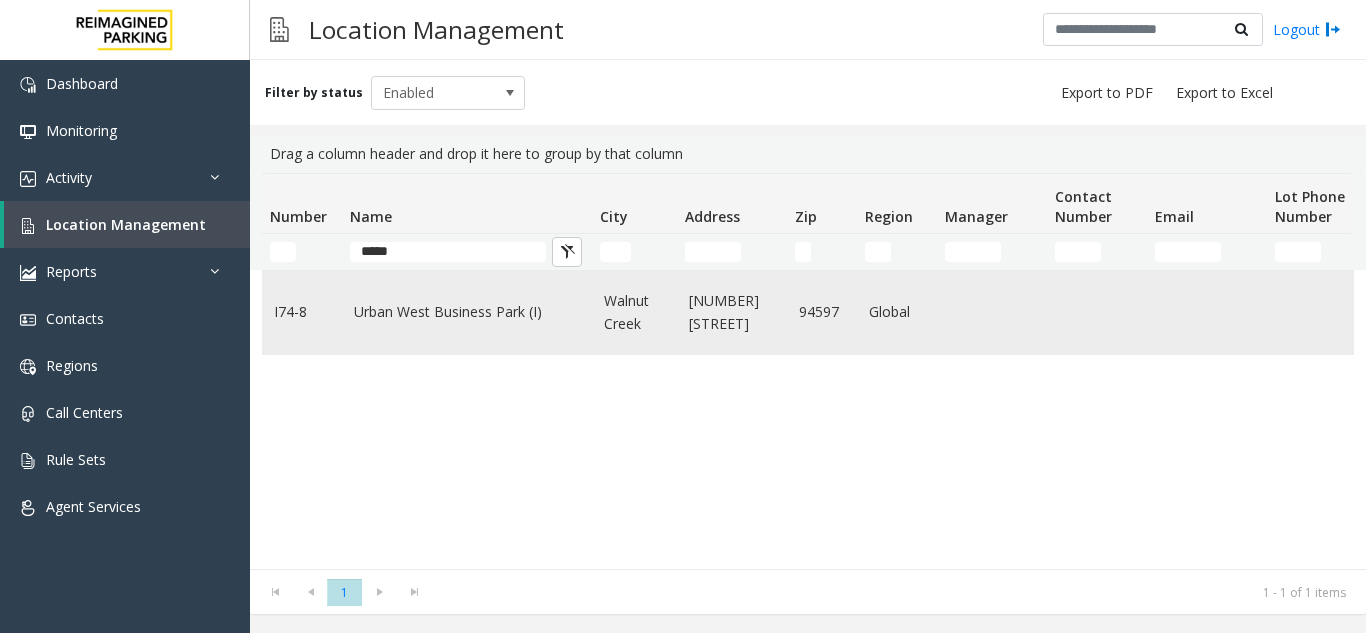 click on "Urban West Business Park (I)" 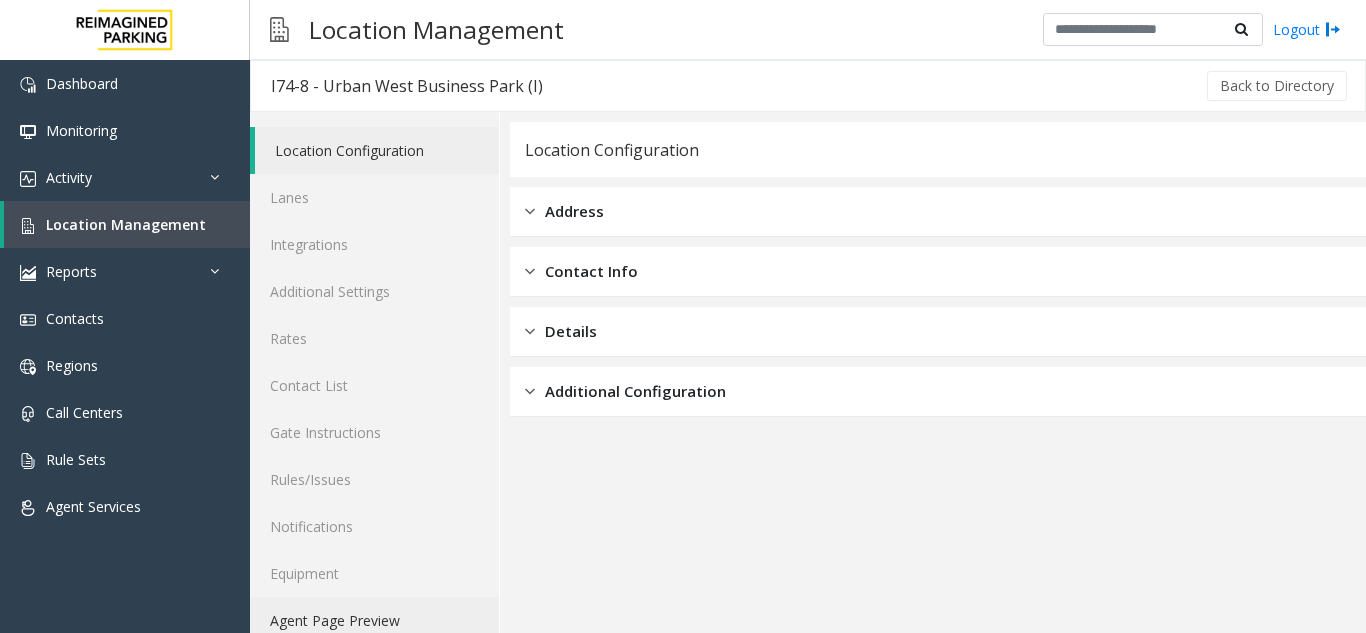 click on "Agent Page Preview" 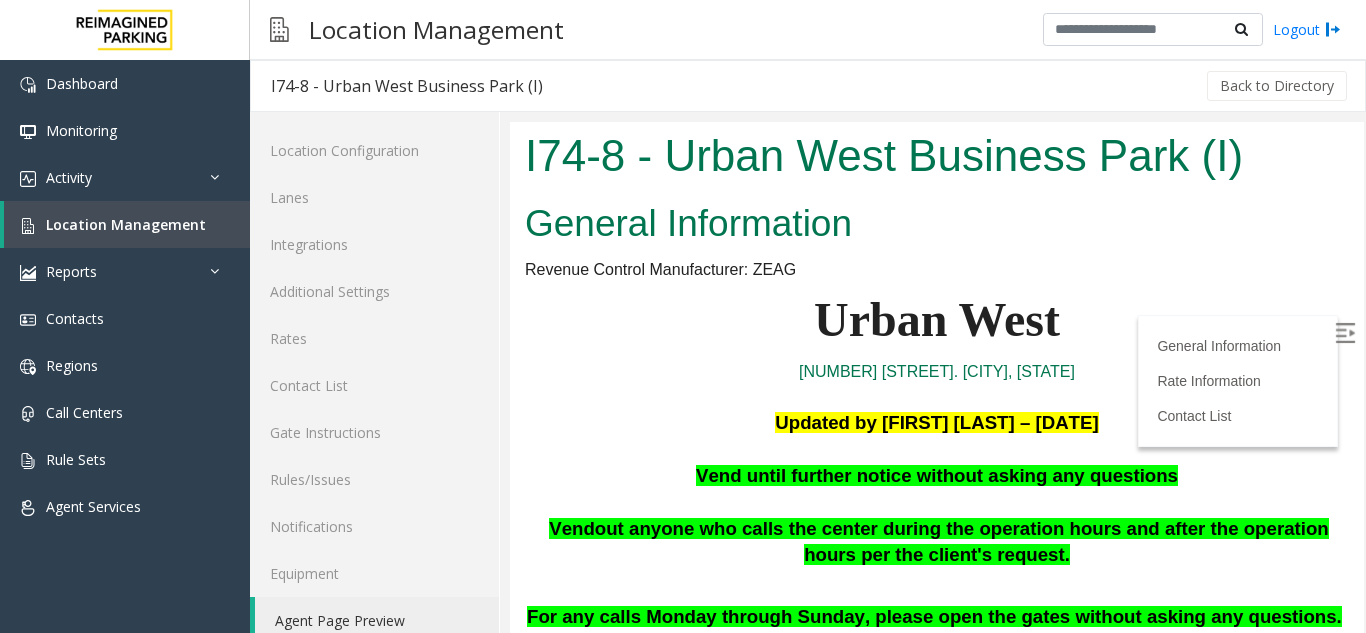 scroll, scrollTop: 100, scrollLeft: 0, axis: vertical 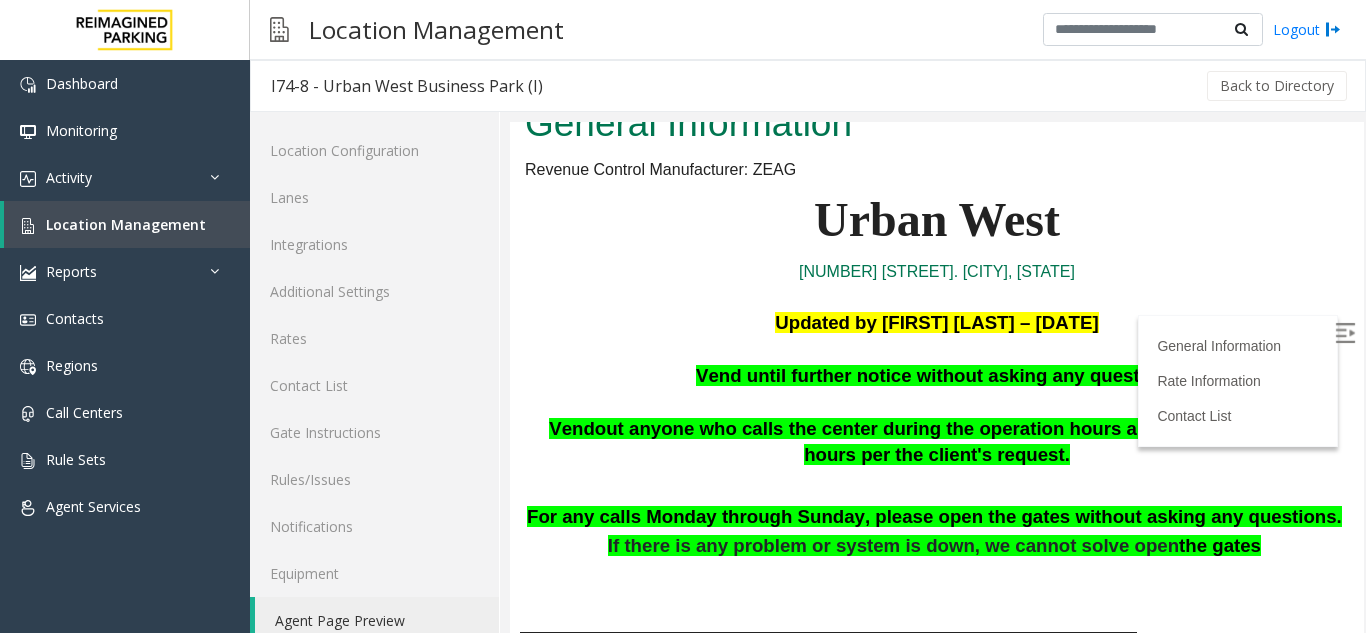 click at bounding box center (1347, 336) 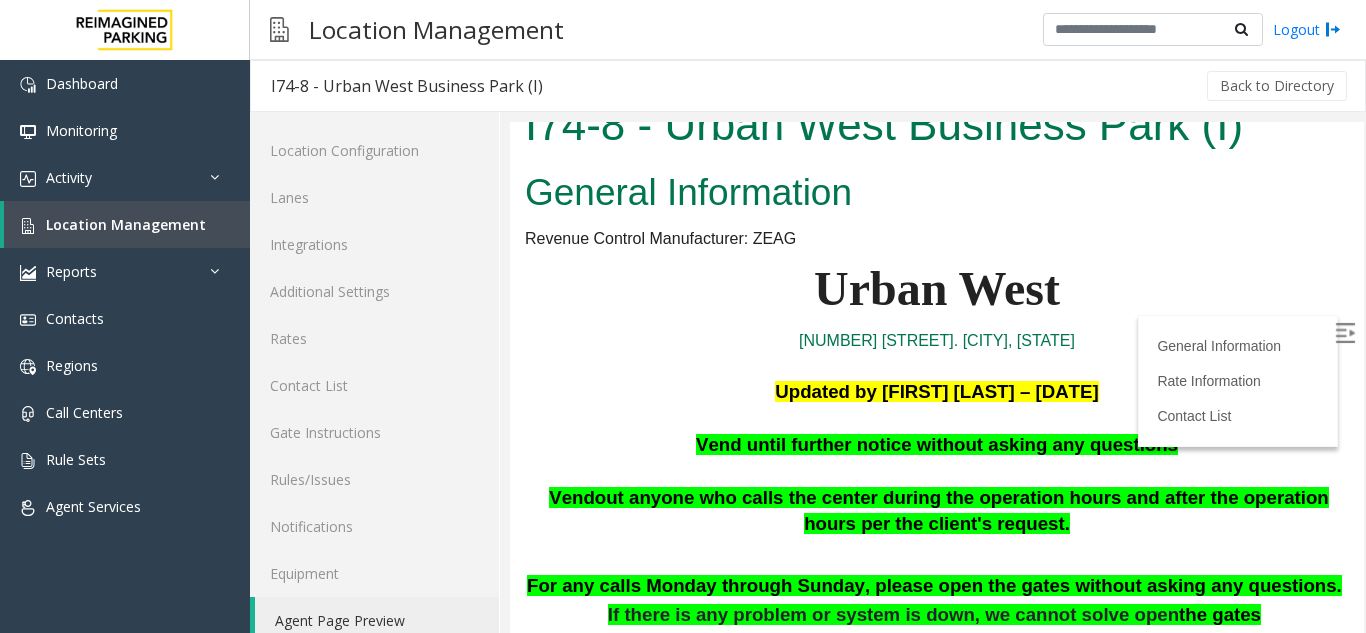 scroll, scrollTop: 0, scrollLeft: 0, axis: both 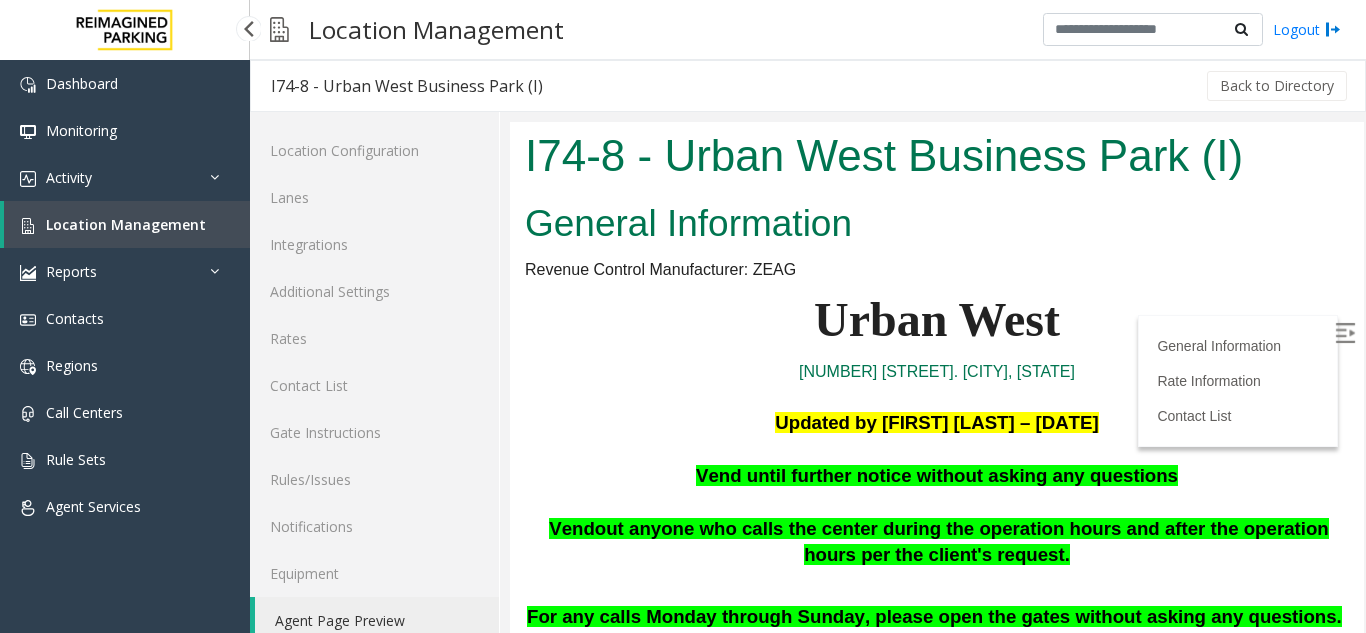 click on "Location Management" at bounding box center [127, 224] 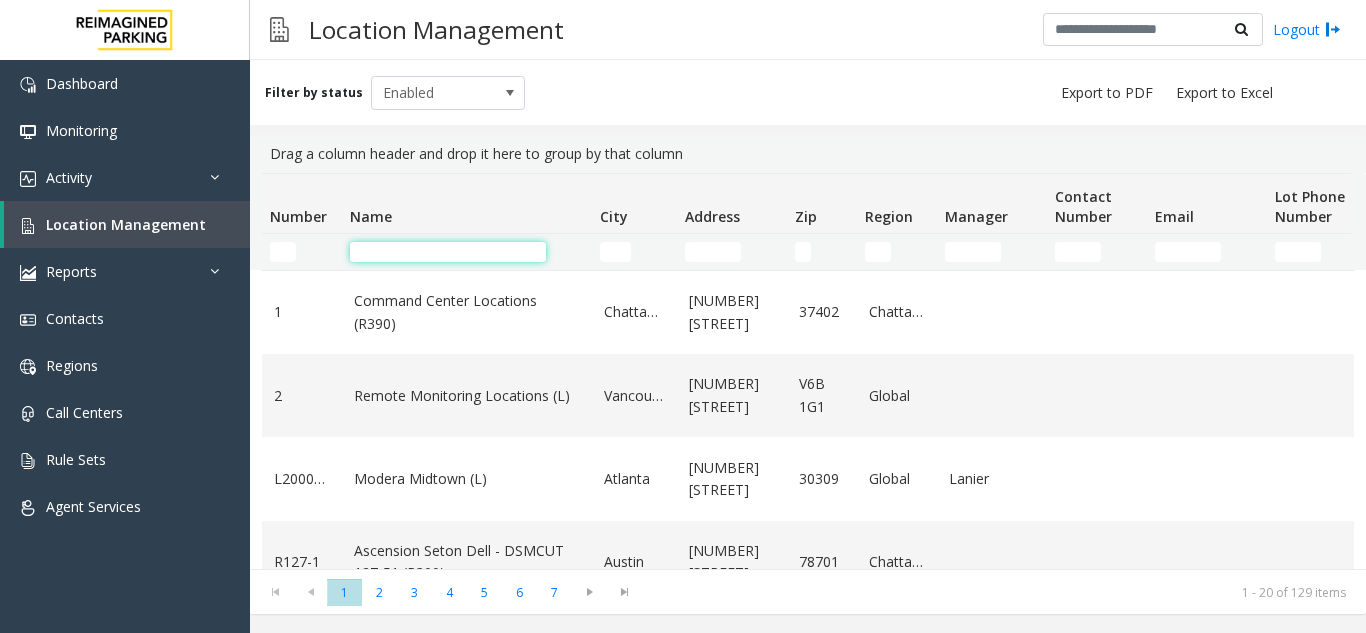 click 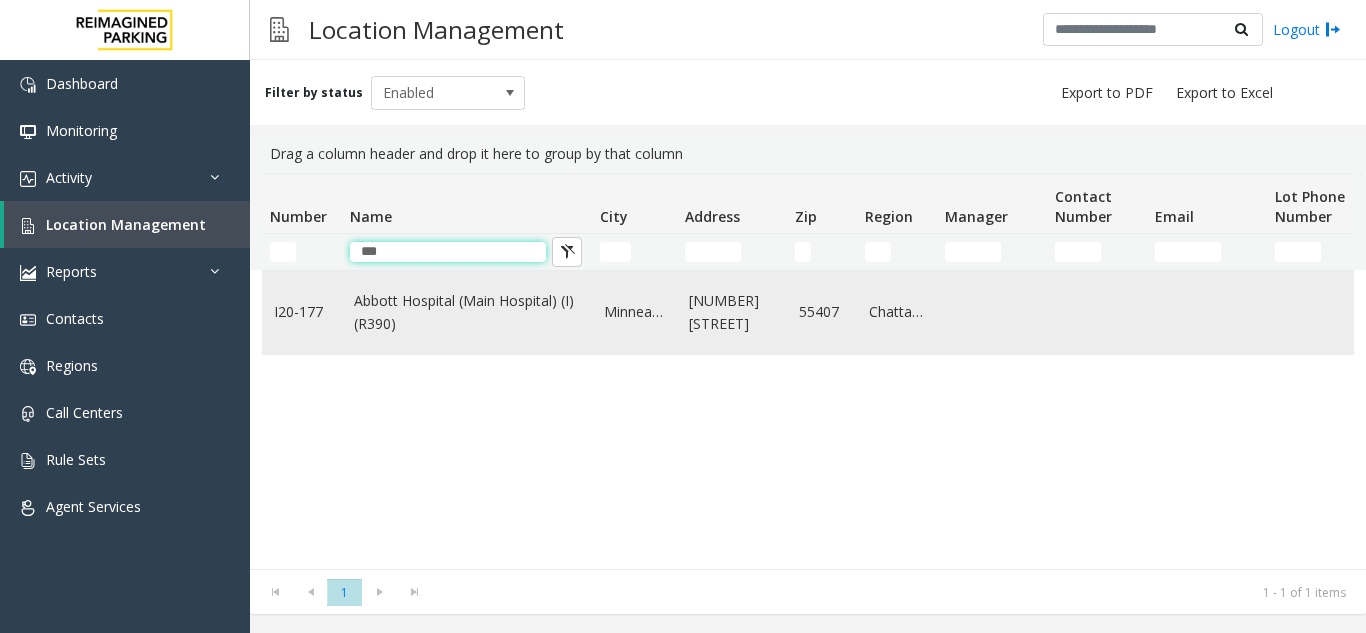 type on "***" 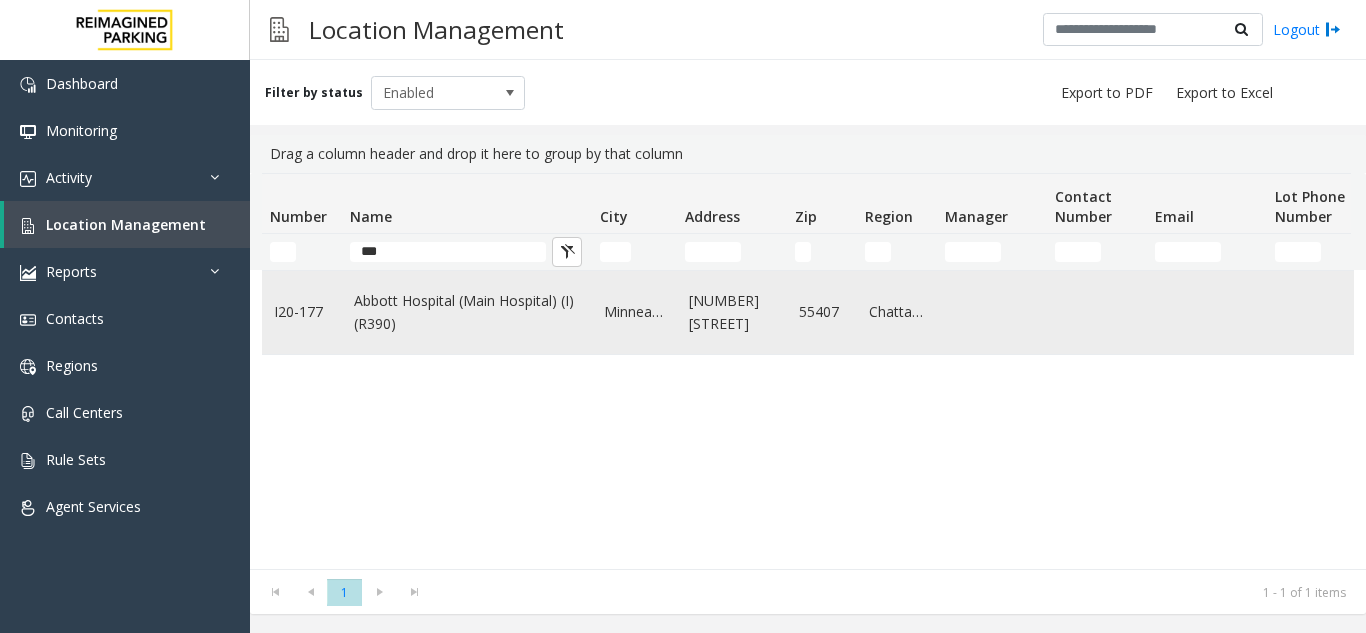 click on "Abbott Hospital (Main Hospital) (I) (R390)" 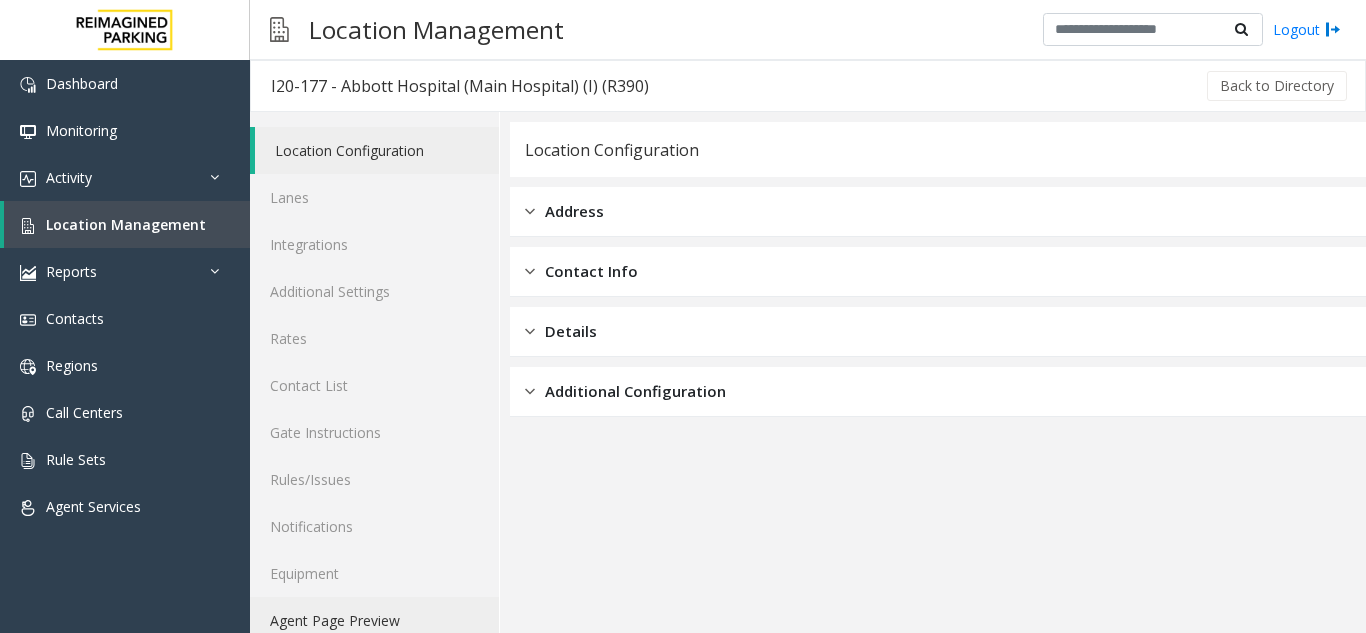 click on "Agent Page Preview" 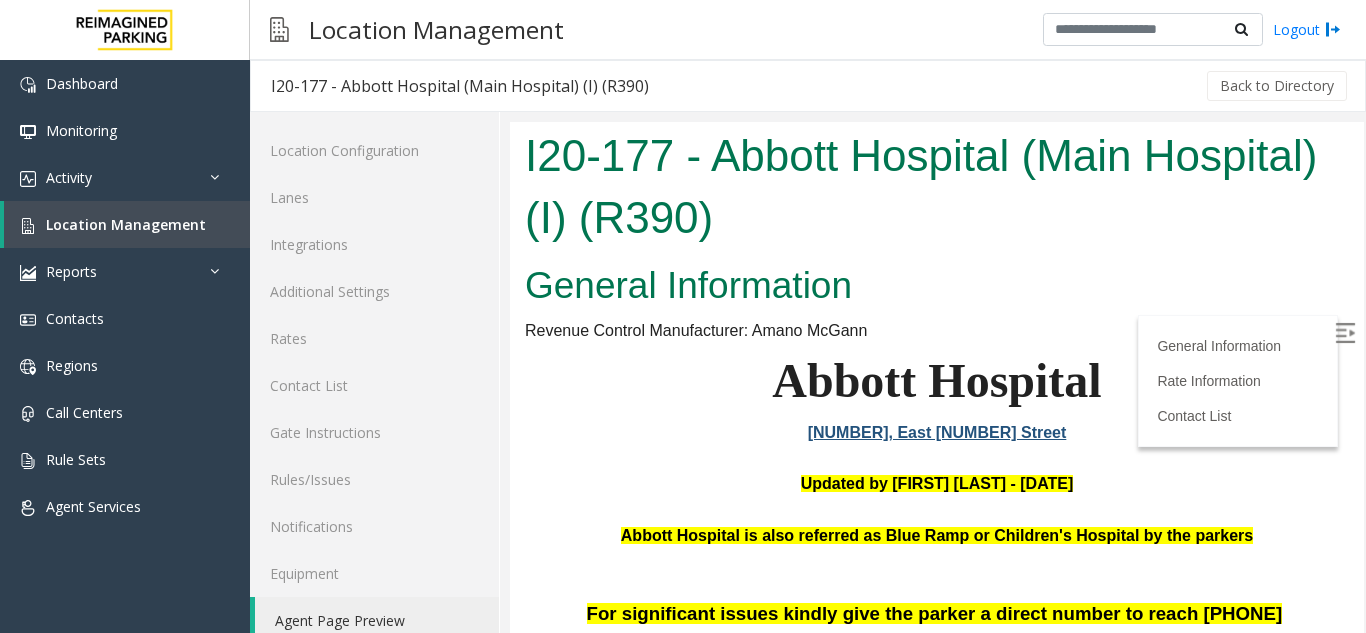 scroll, scrollTop: 10246, scrollLeft: 0, axis: vertical 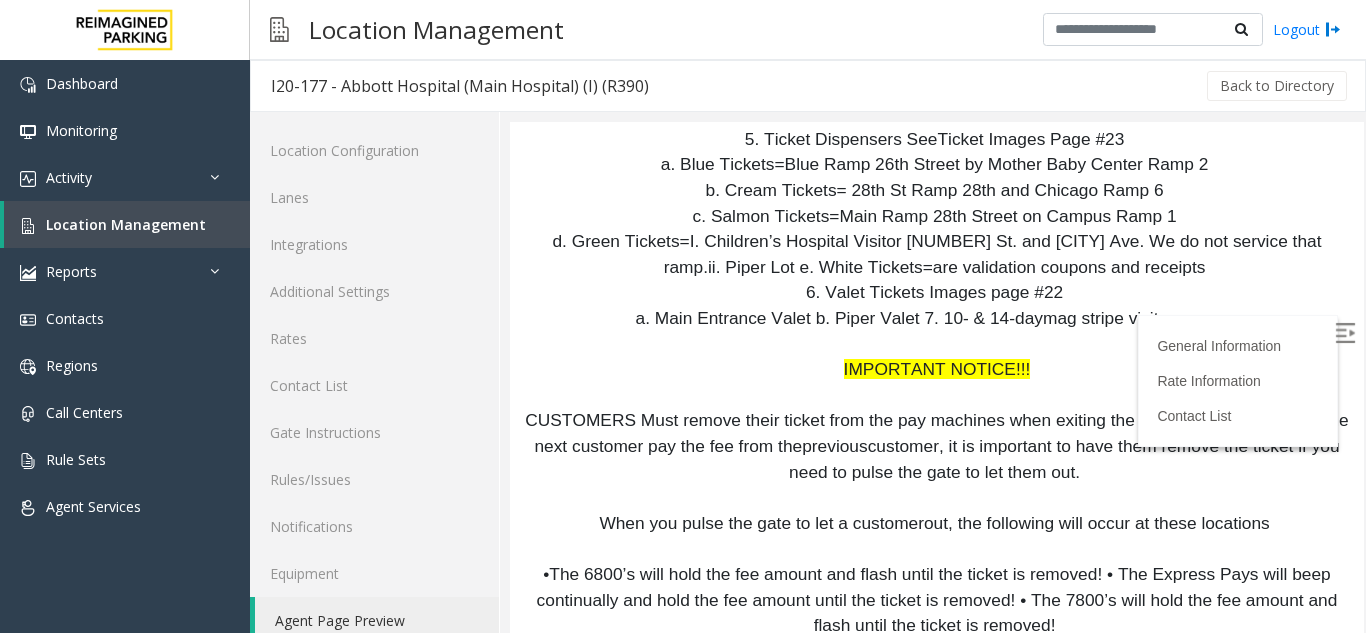 click on "Locations" at bounding box center [937, 703] 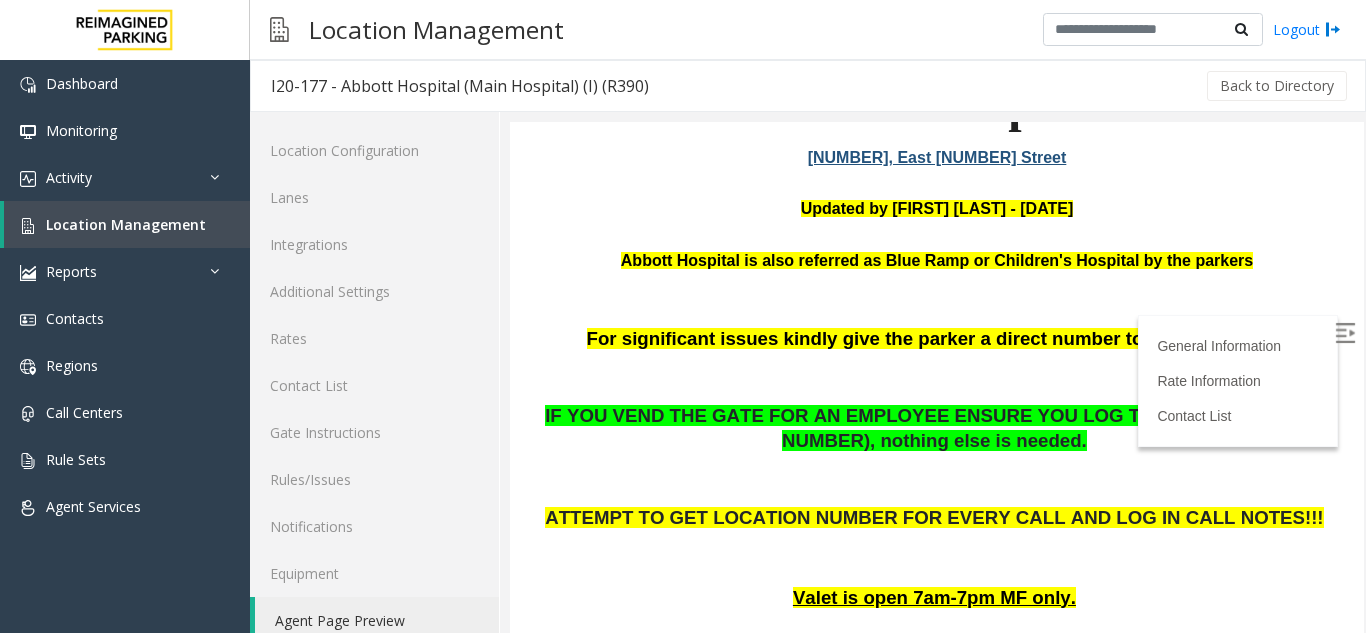 scroll, scrollTop: 300, scrollLeft: 0, axis: vertical 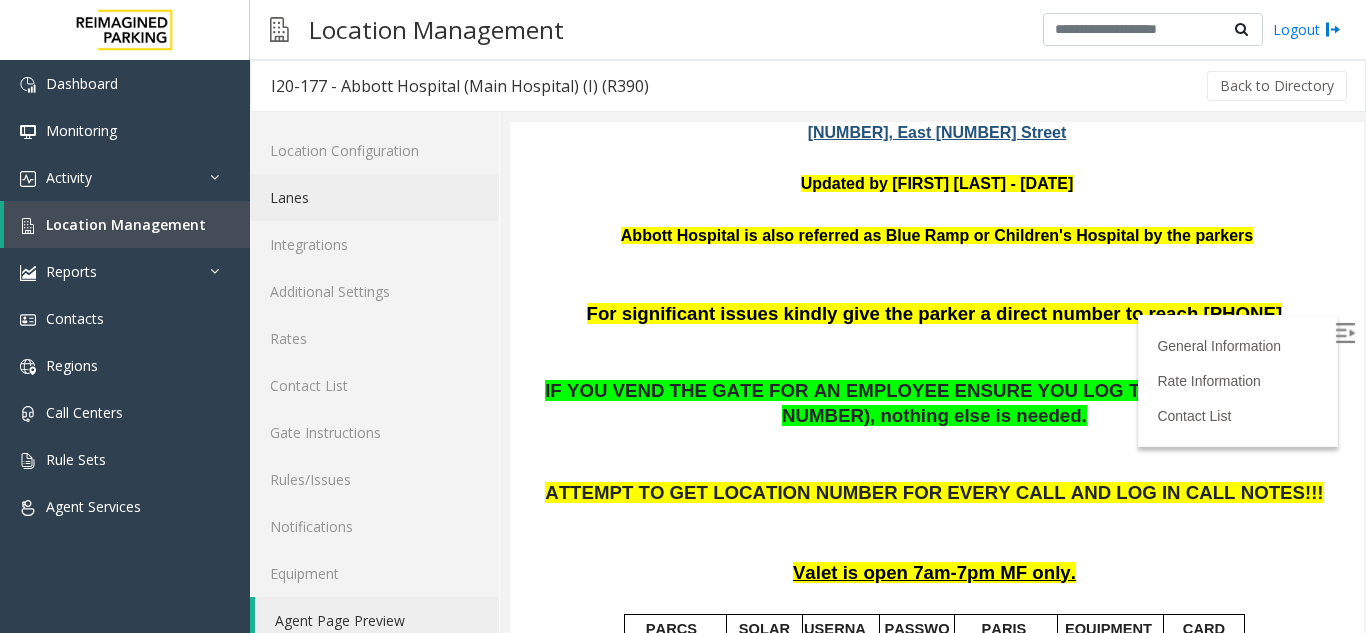 click on "Lanes" 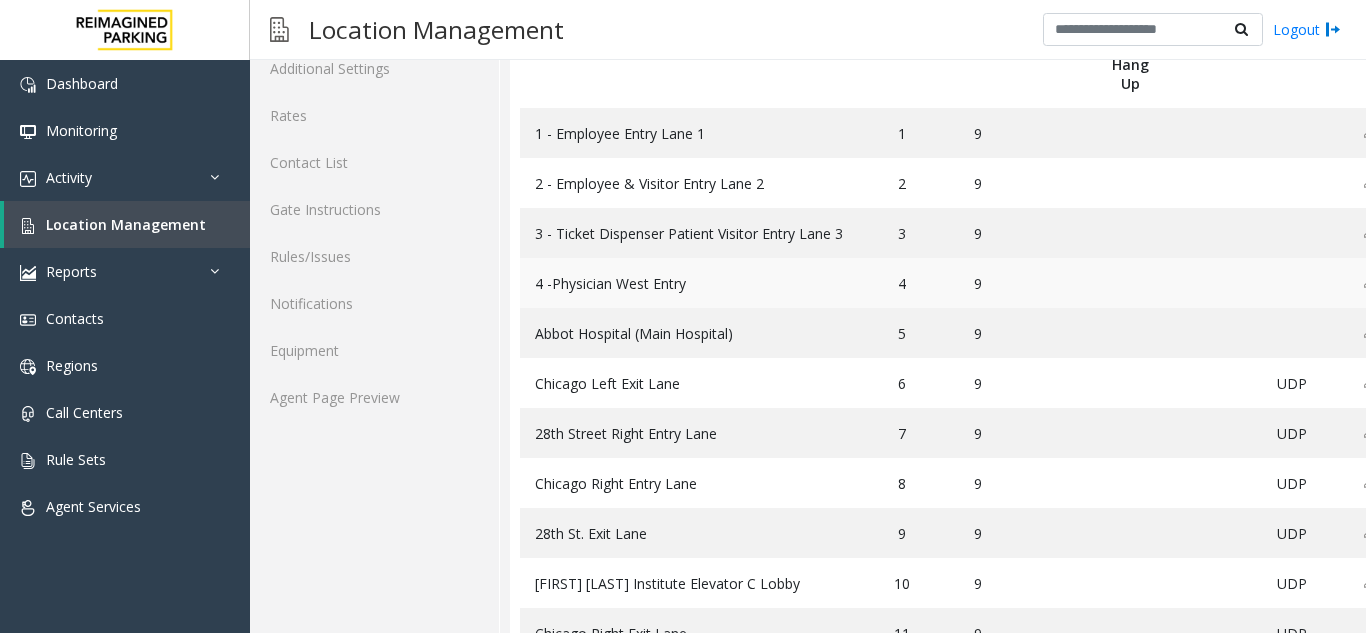 scroll, scrollTop: 253, scrollLeft: 0, axis: vertical 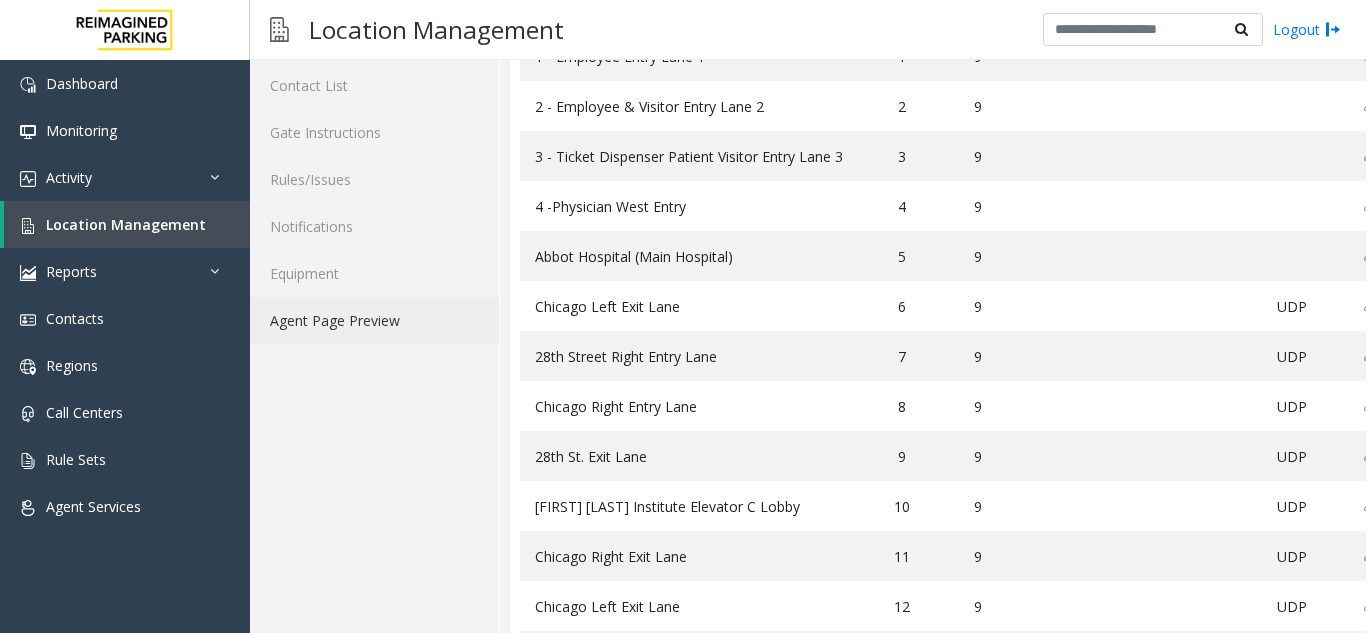 click on "Agent Page Preview" 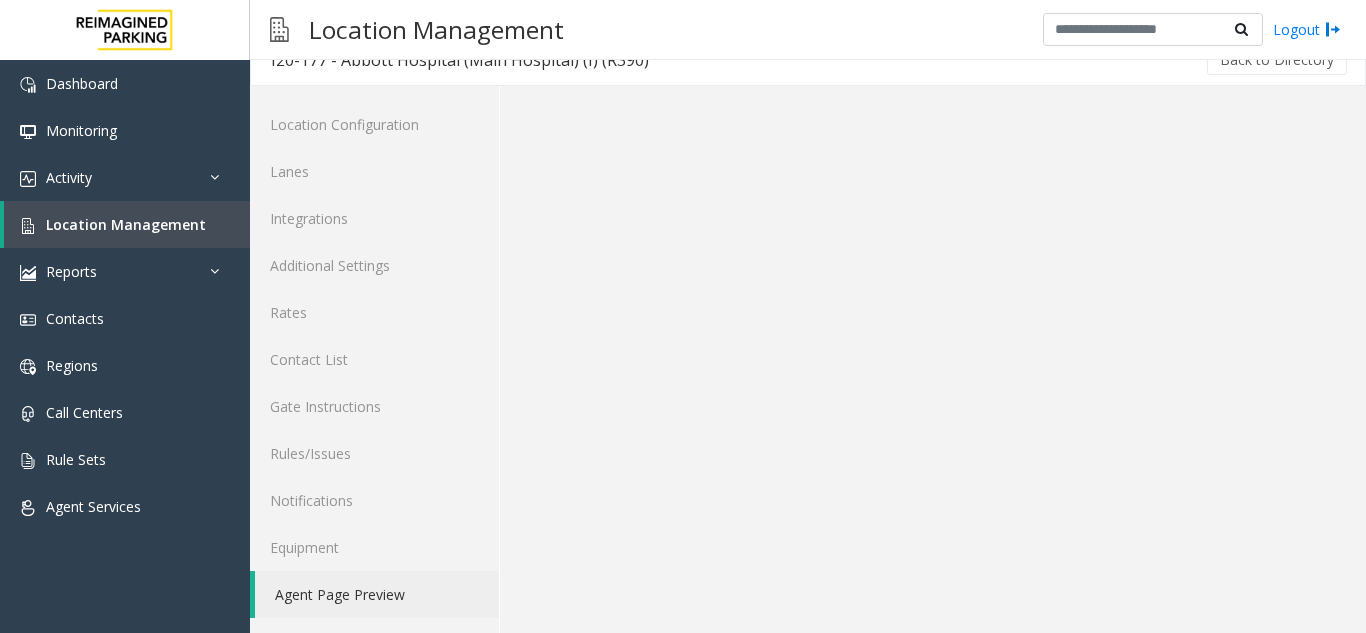scroll, scrollTop: 26, scrollLeft: 0, axis: vertical 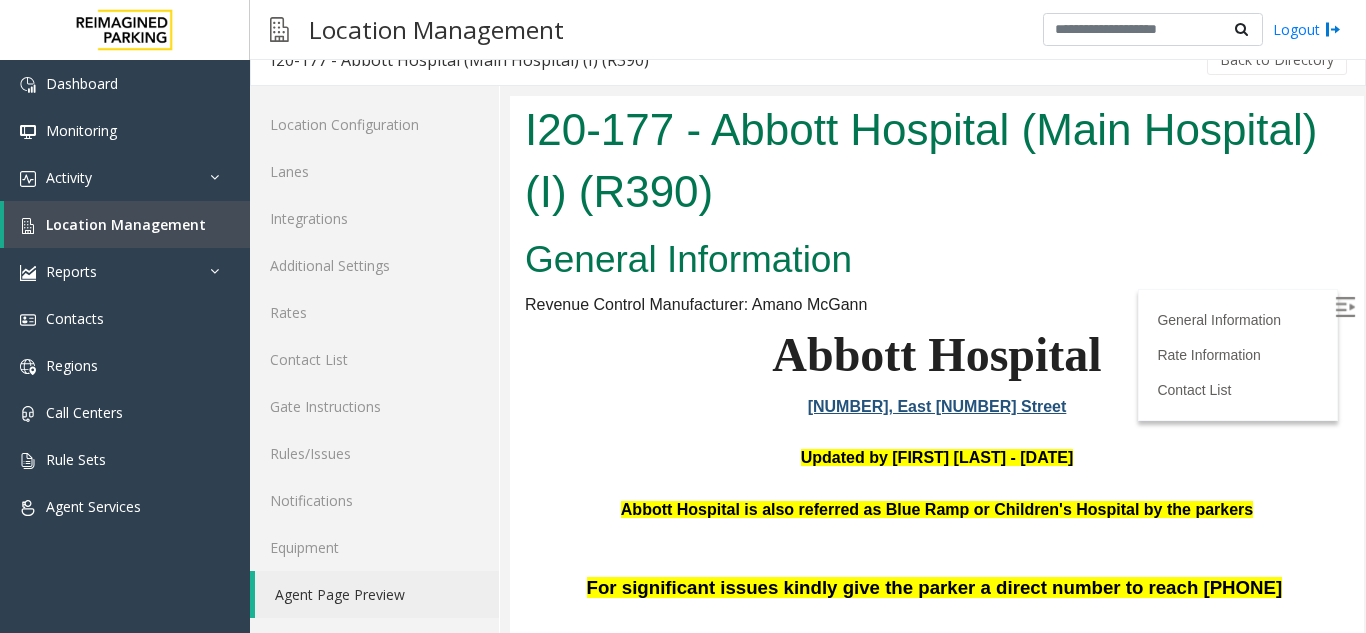 click at bounding box center (1347, 310) 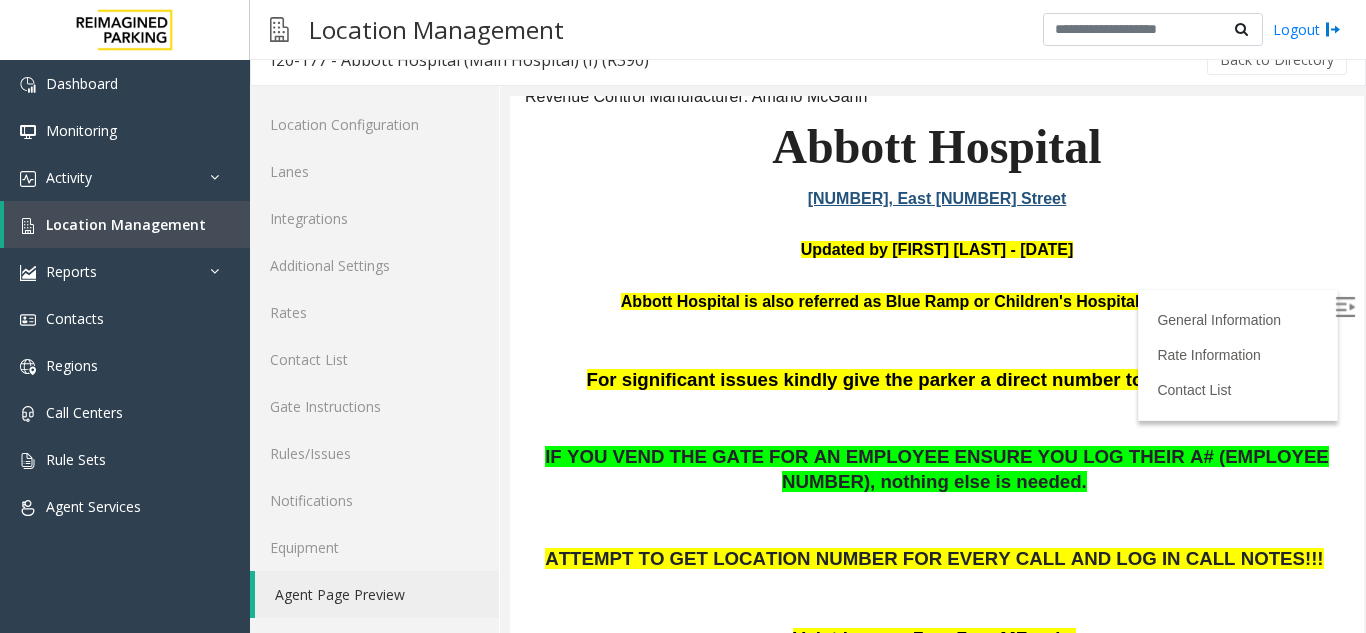 scroll, scrollTop: 200, scrollLeft: 0, axis: vertical 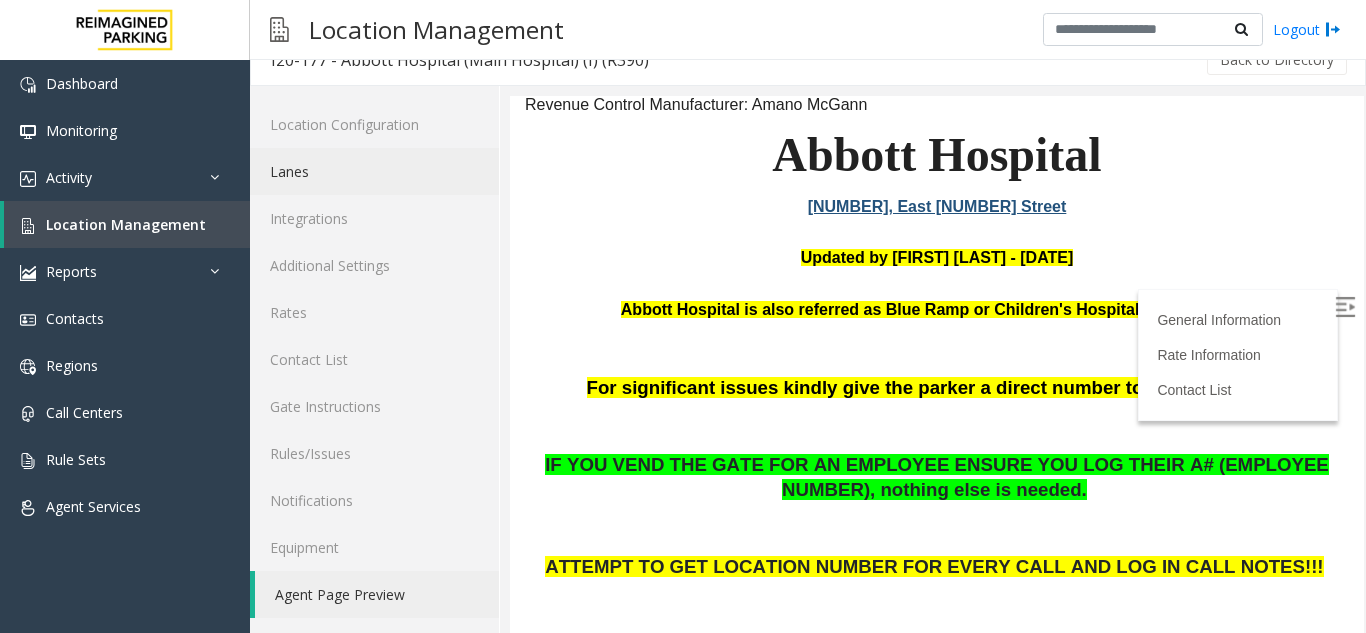 click on "Lanes" 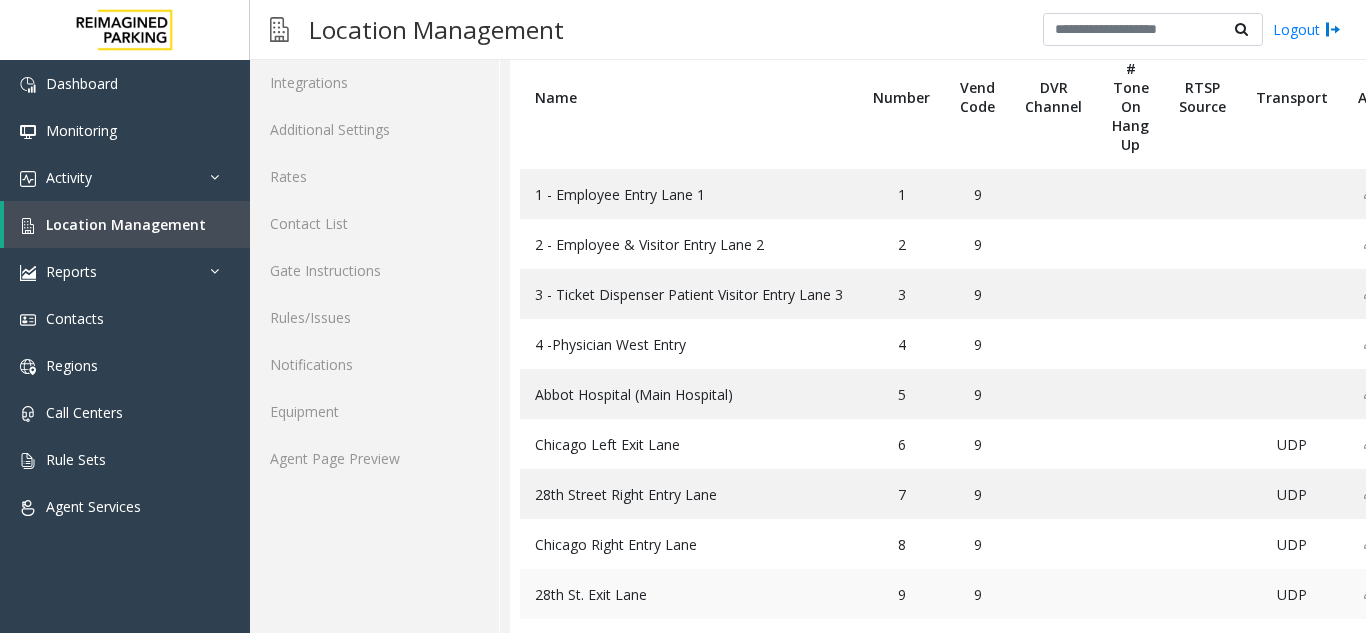scroll, scrollTop: 153, scrollLeft: 0, axis: vertical 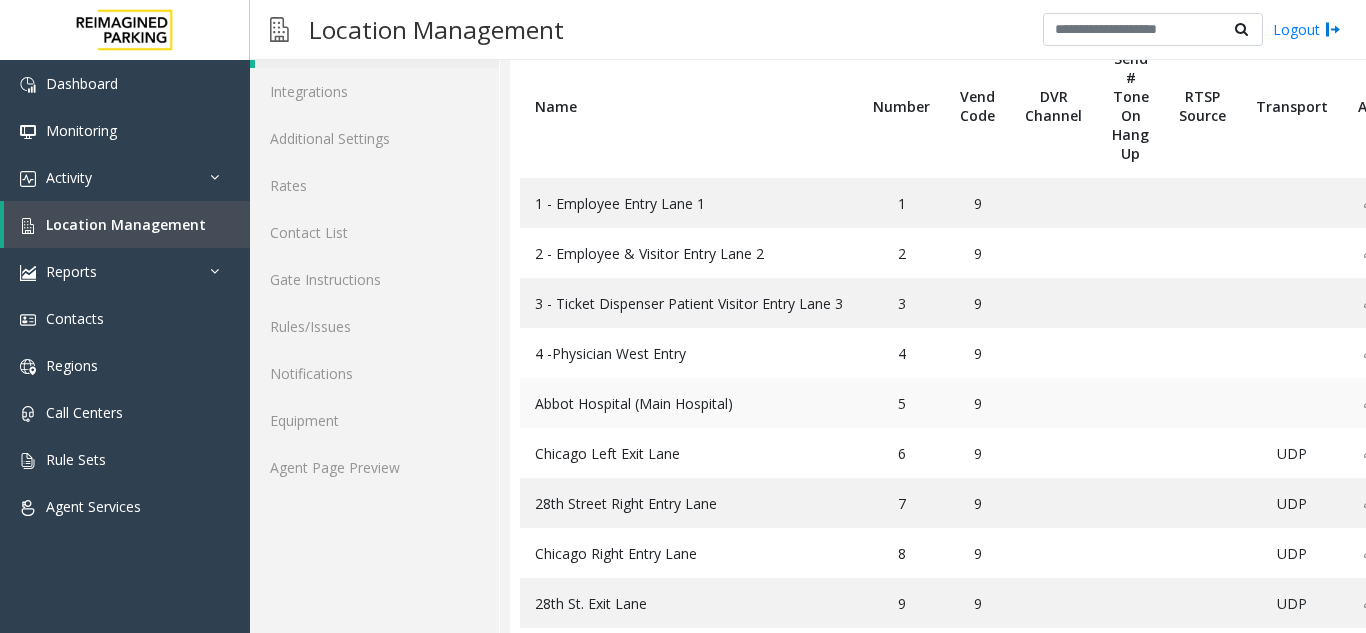click on "Abbot Hospital (Main Hospital)" 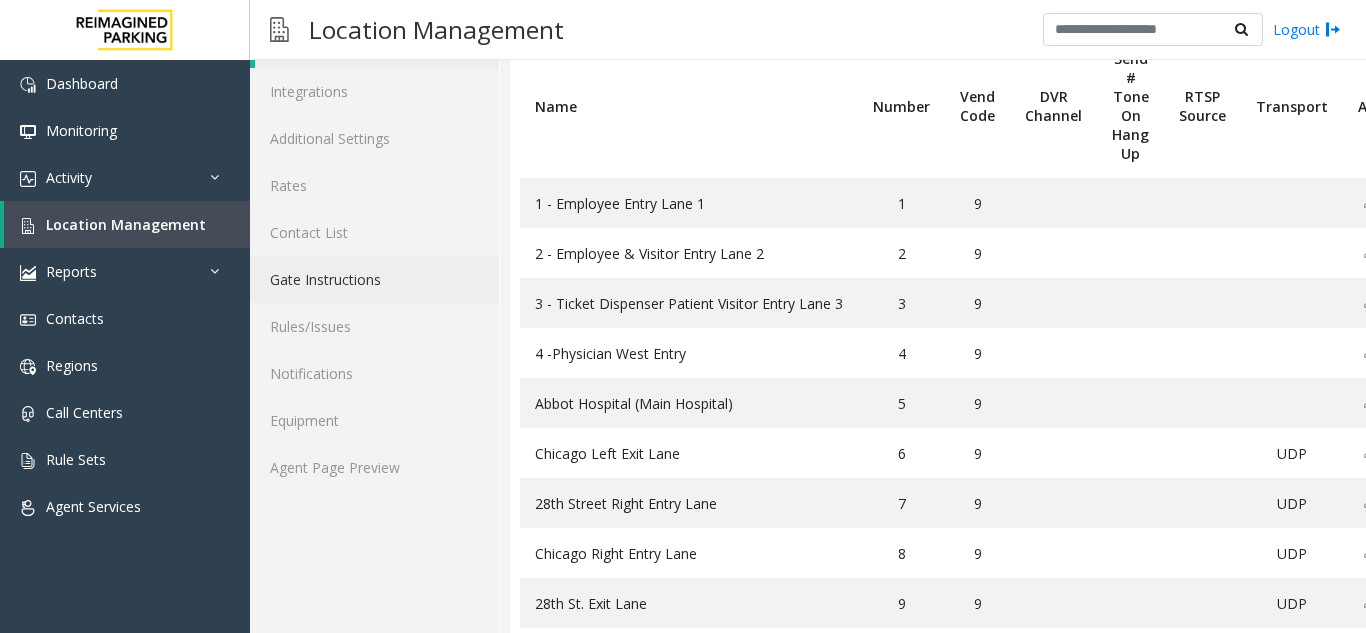 click on "Gate Instructions" 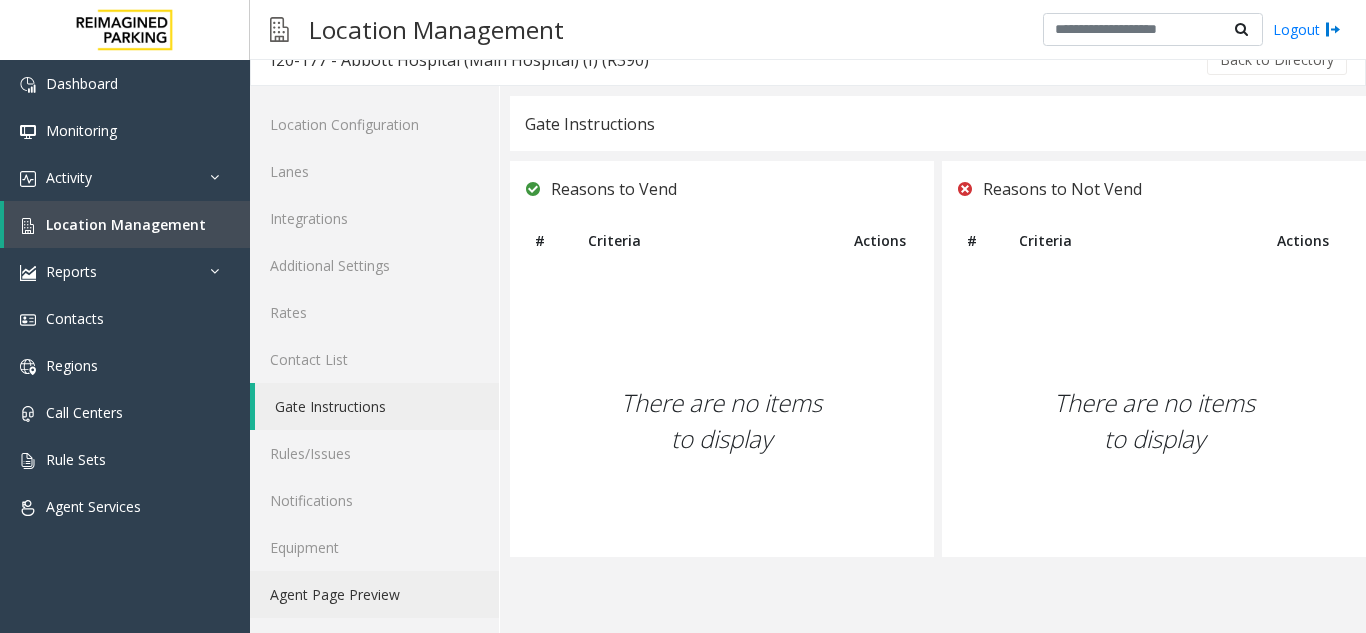 click on "Agent Page Preview" 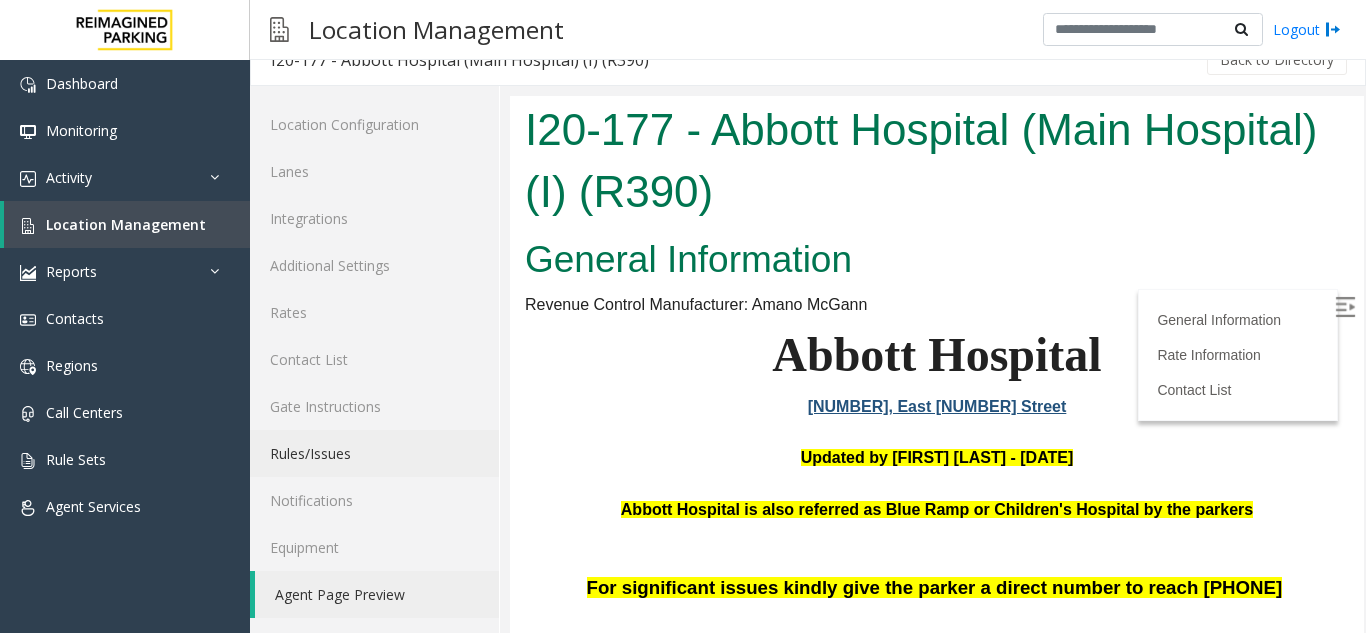 scroll, scrollTop: 0, scrollLeft: 0, axis: both 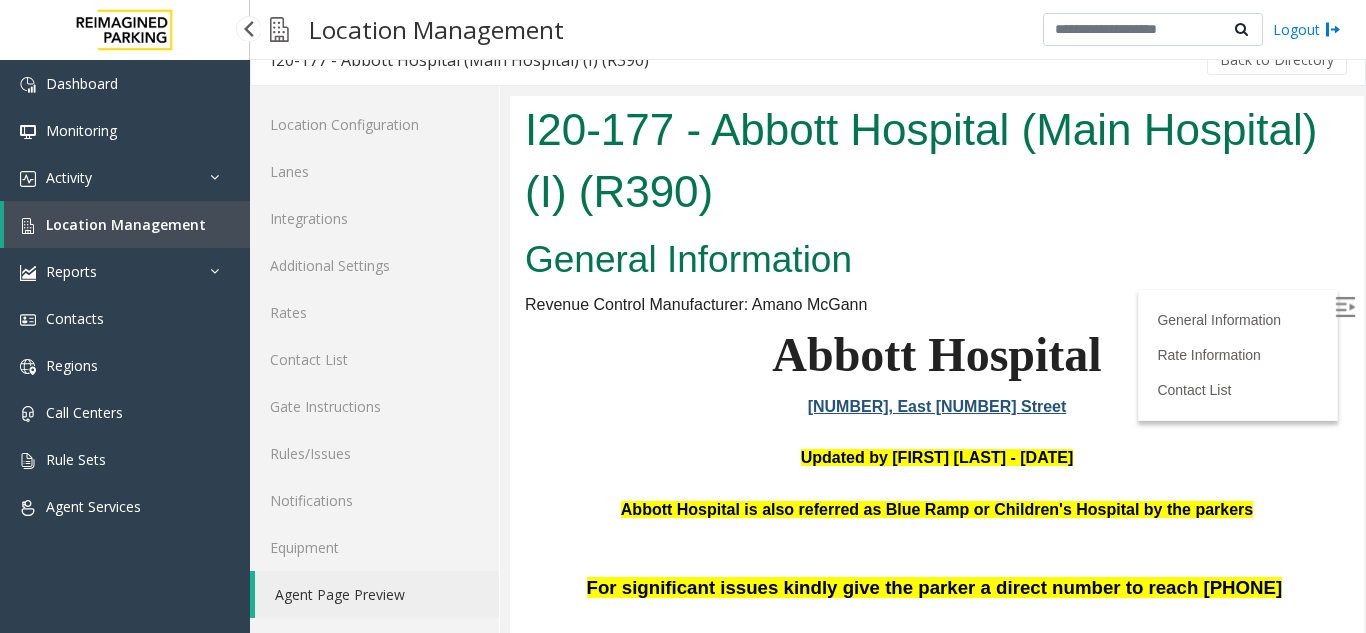 click on "Location Management" at bounding box center [126, 224] 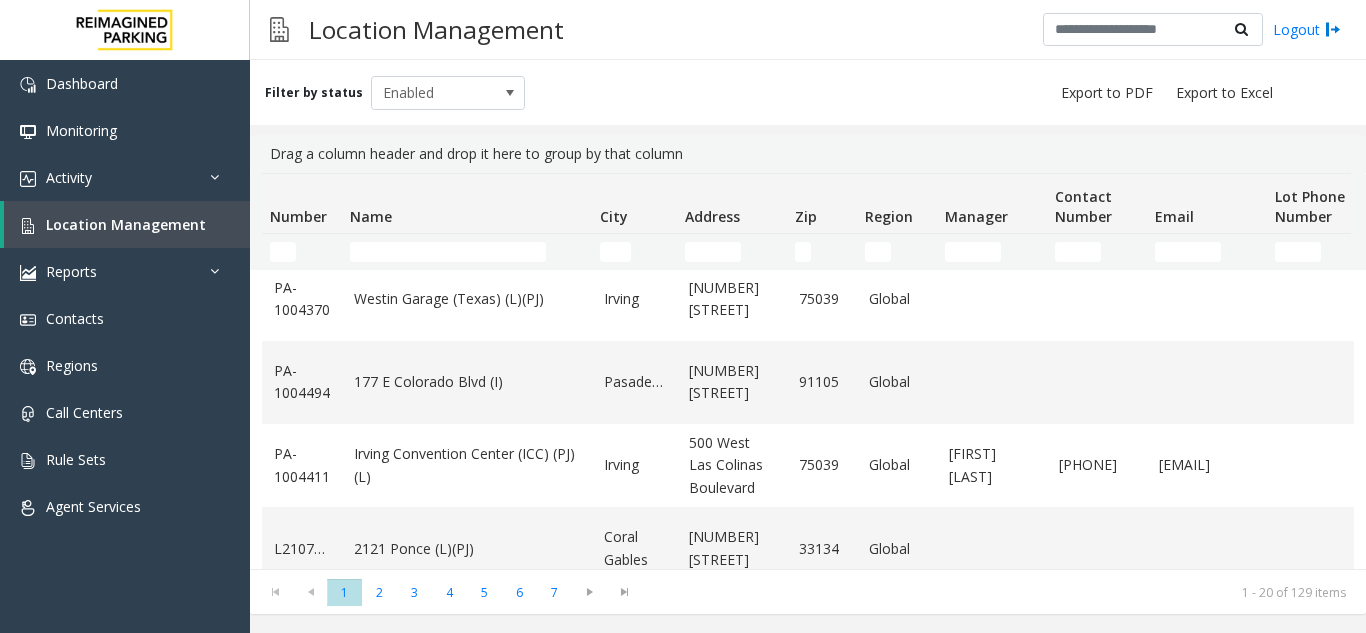 scroll, scrollTop: 1382, scrollLeft: 0, axis: vertical 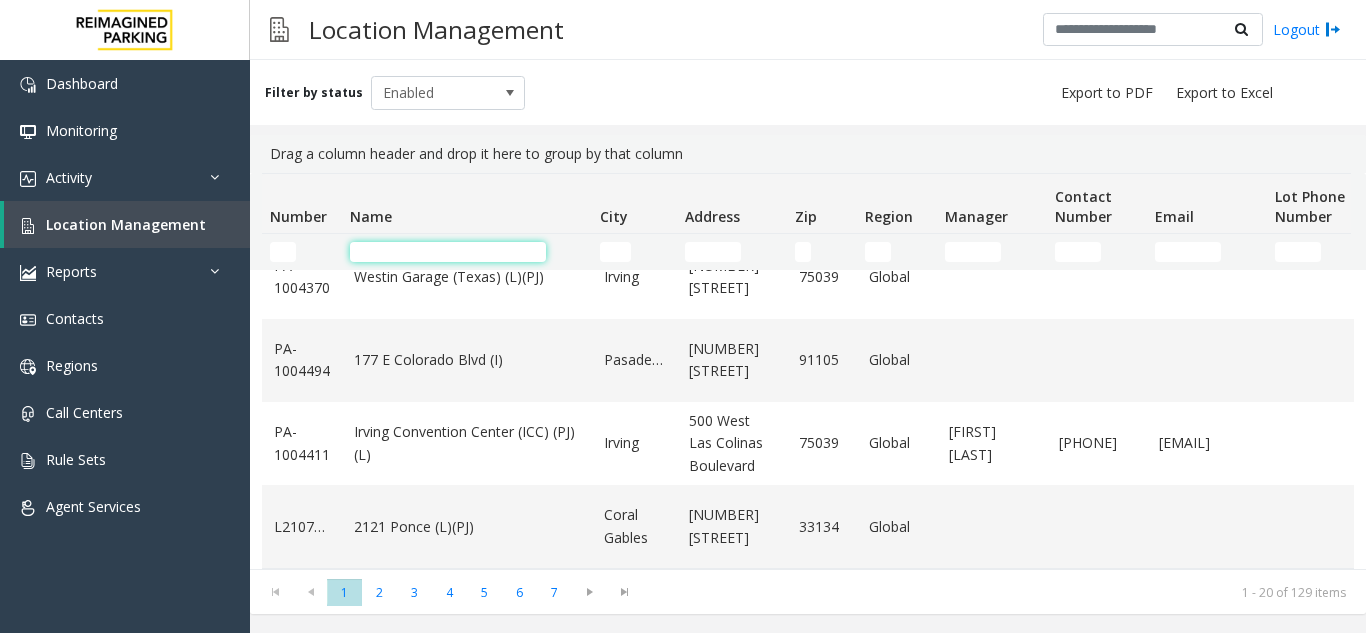 click 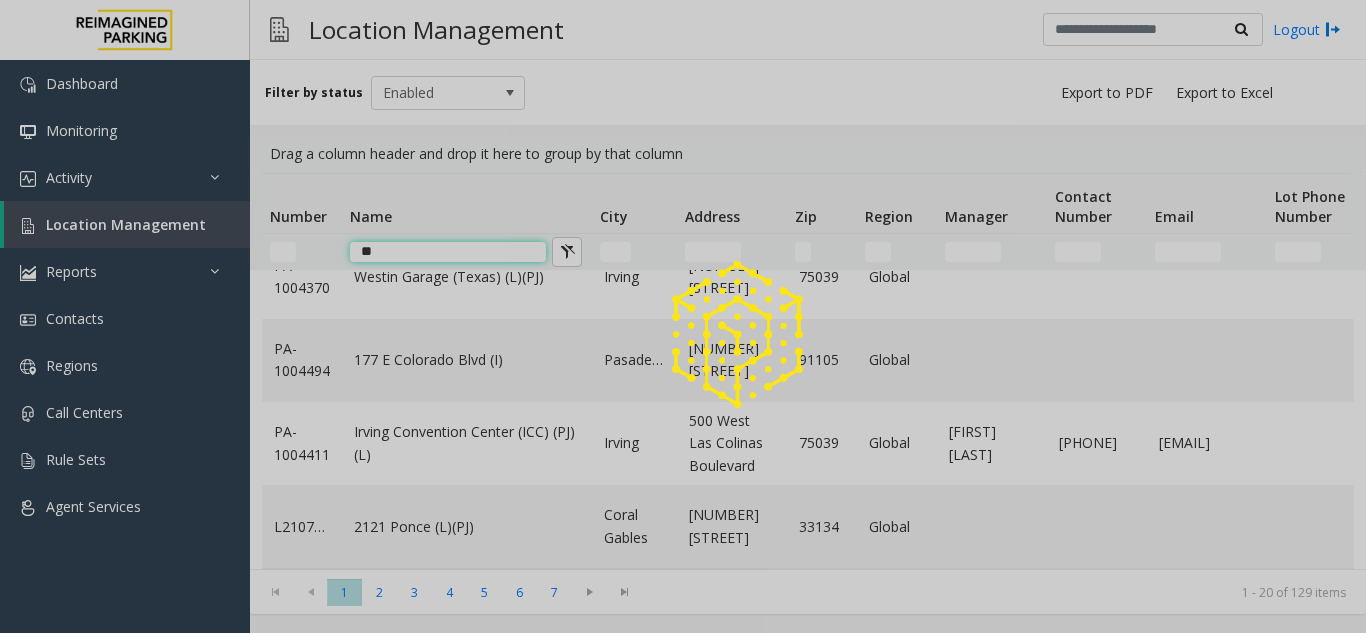 scroll, scrollTop: 928, scrollLeft: 0, axis: vertical 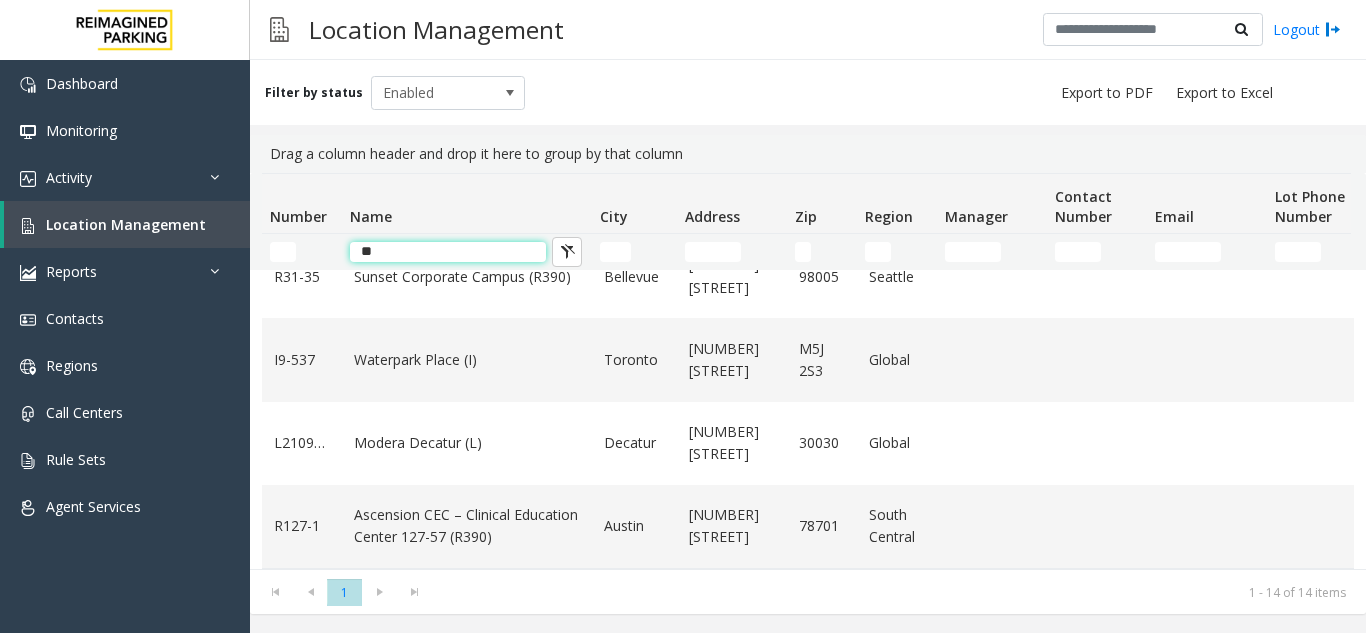 click on "**" 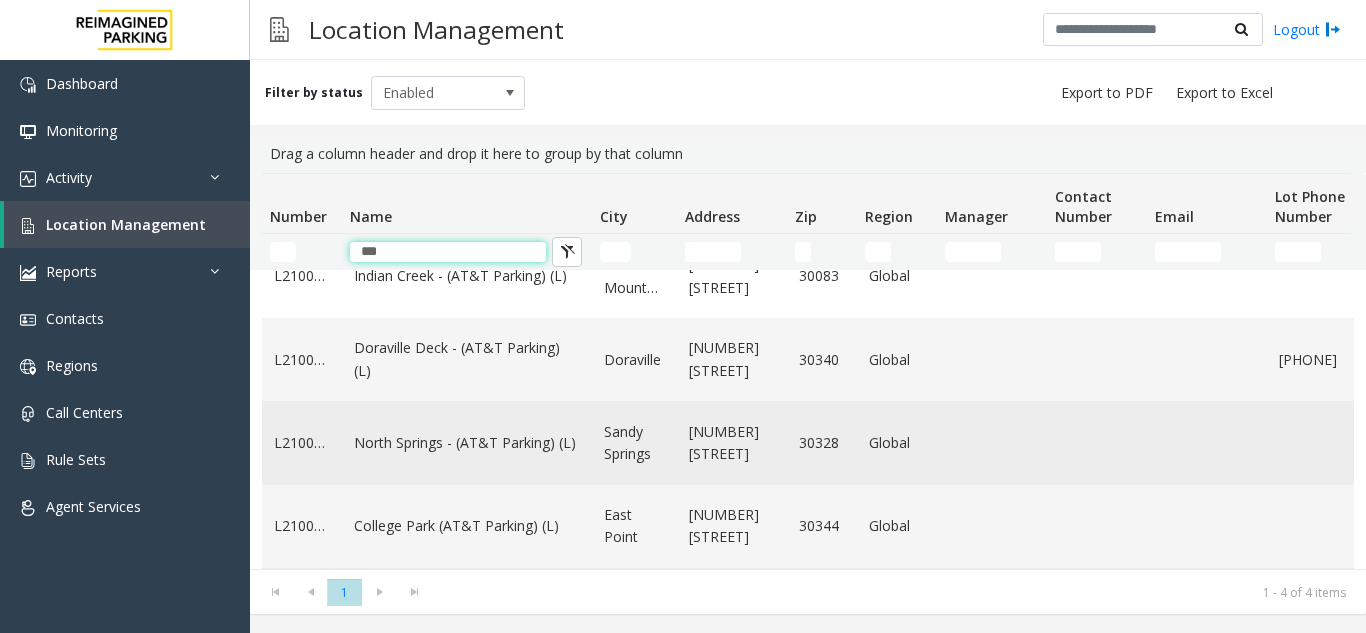 scroll, scrollTop: 0, scrollLeft: 0, axis: both 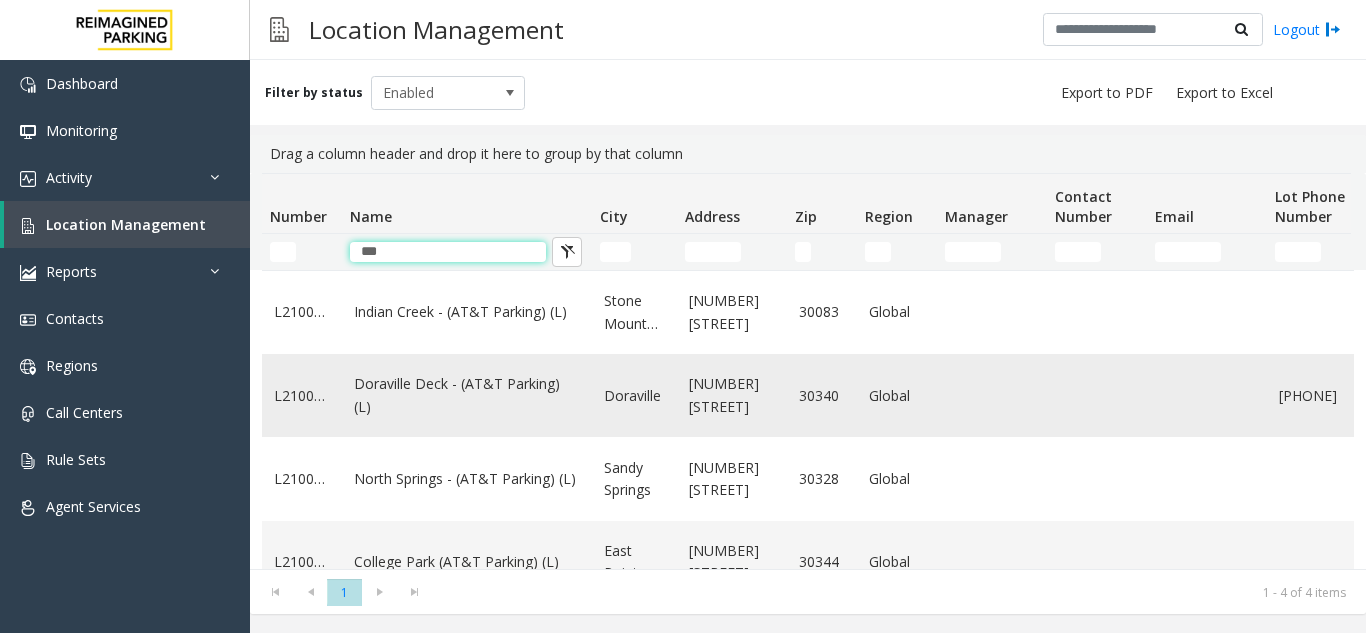type on "***" 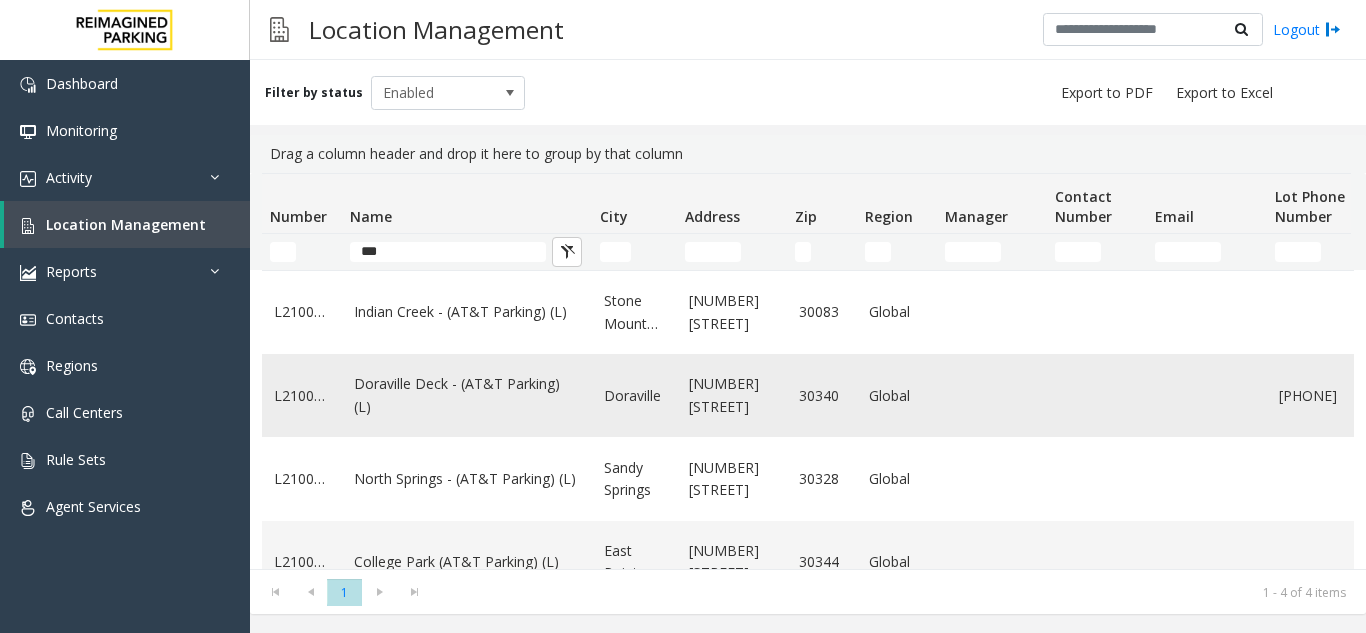 click on "Doraville Deck - (AT&T Parking) (L)" 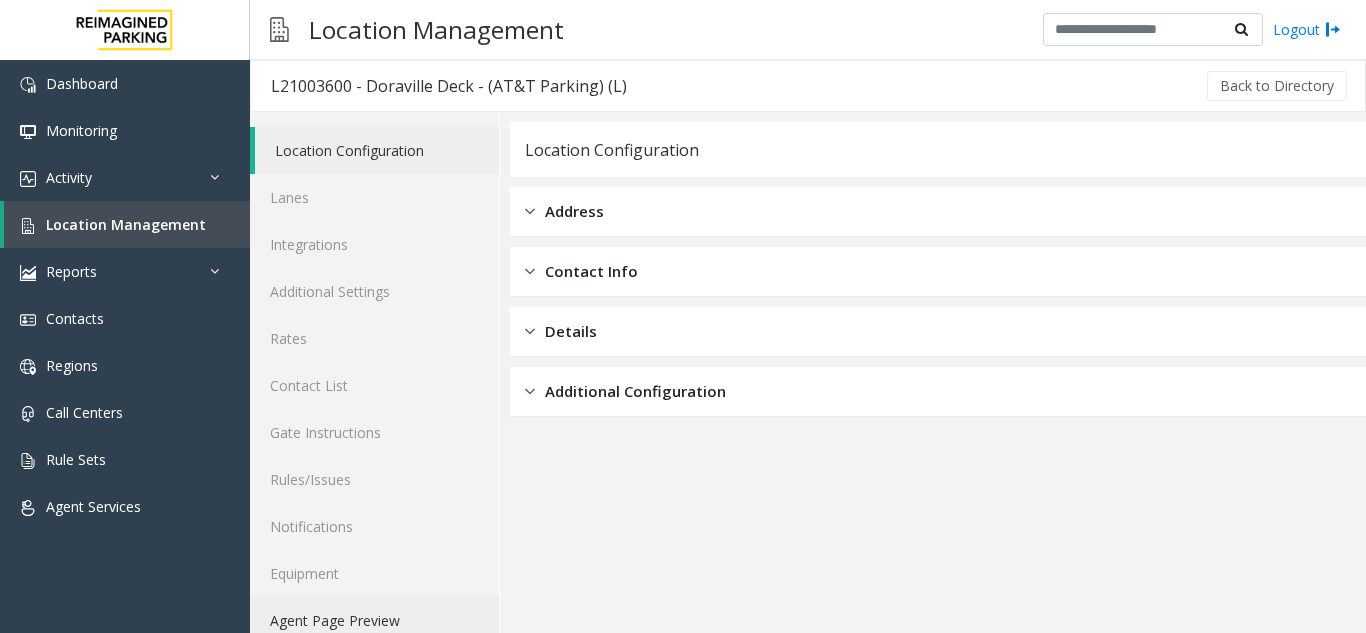 click on "Agent Page Preview" 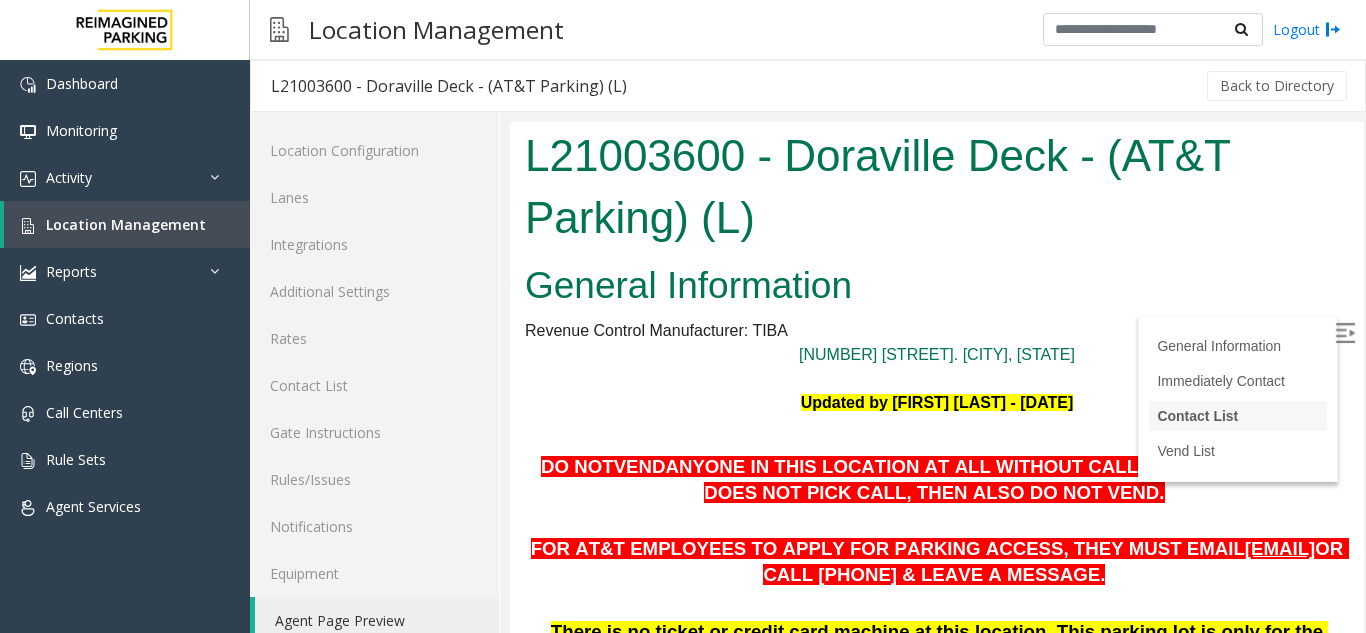 scroll, scrollTop: 0, scrollLeft: 0, axis: both 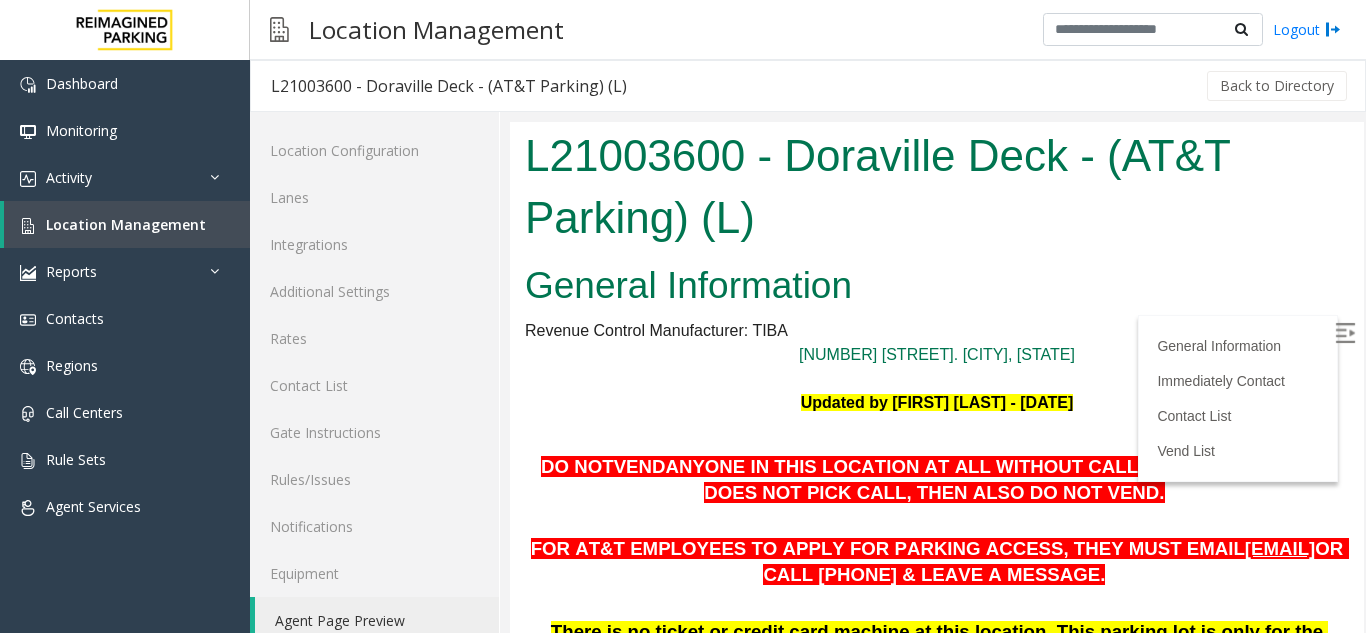 click at bounding box center (1347, 336) 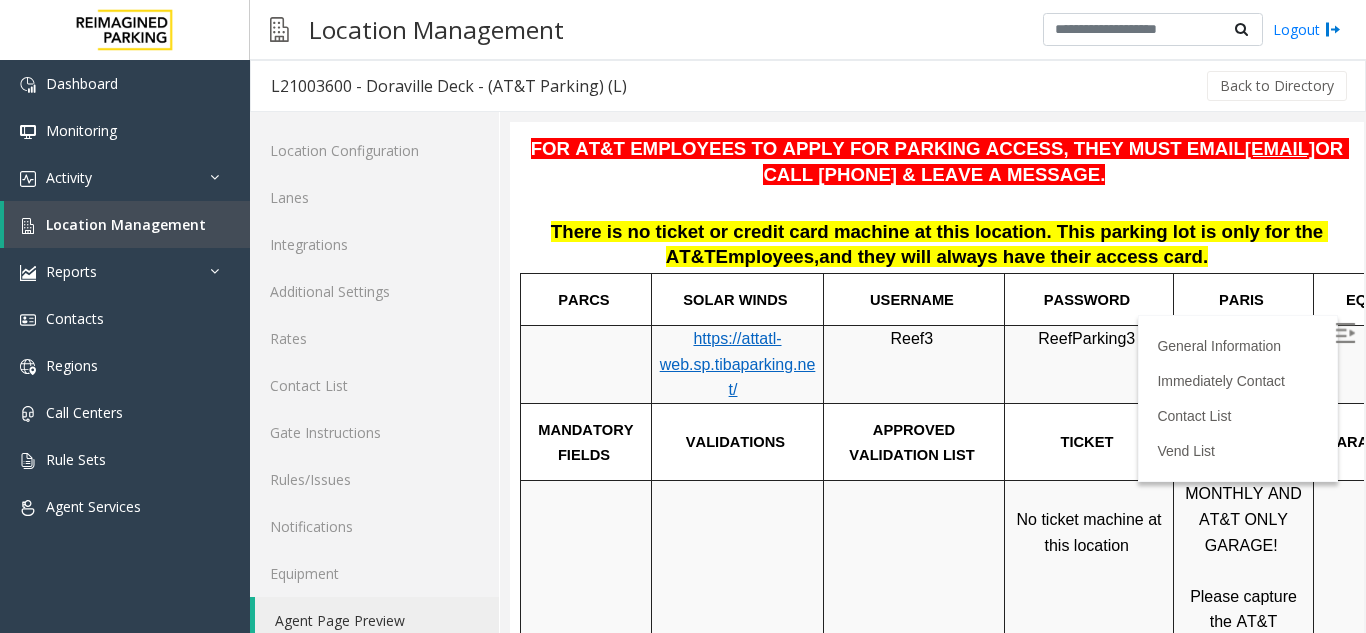 scroll, scrollTop: 500, scrollLeft: 0, axis: vertical 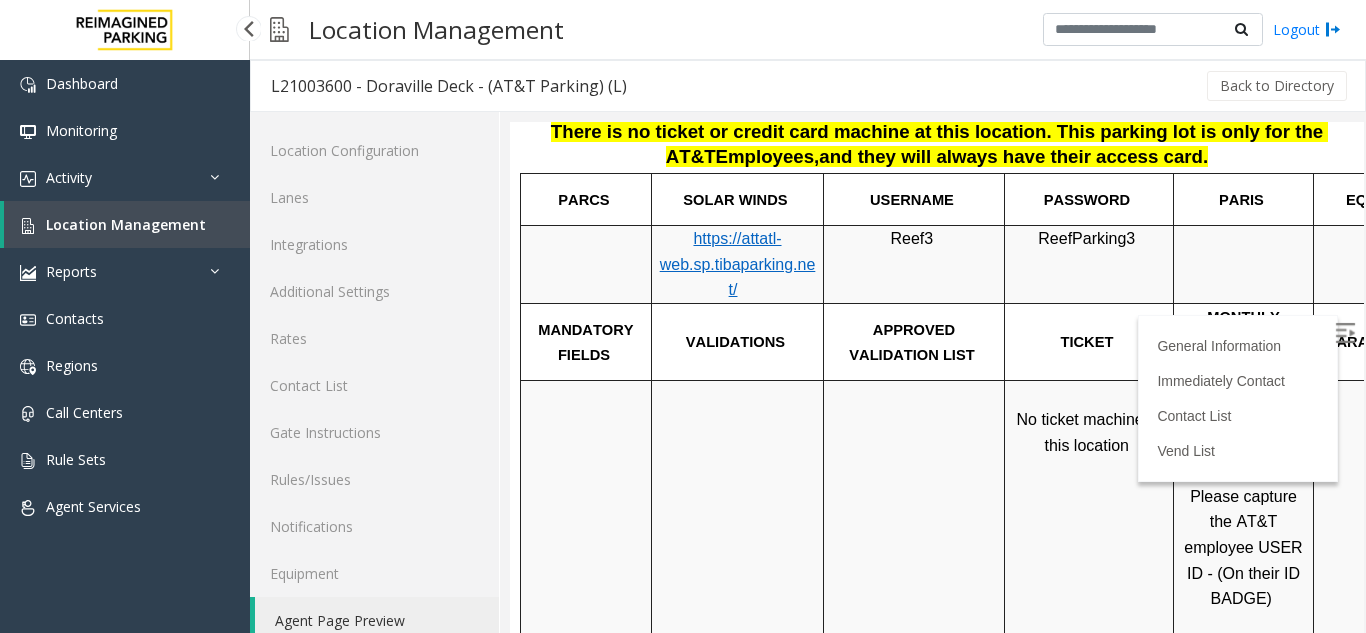 click on "Location Management" at bounding box center (127, 224) 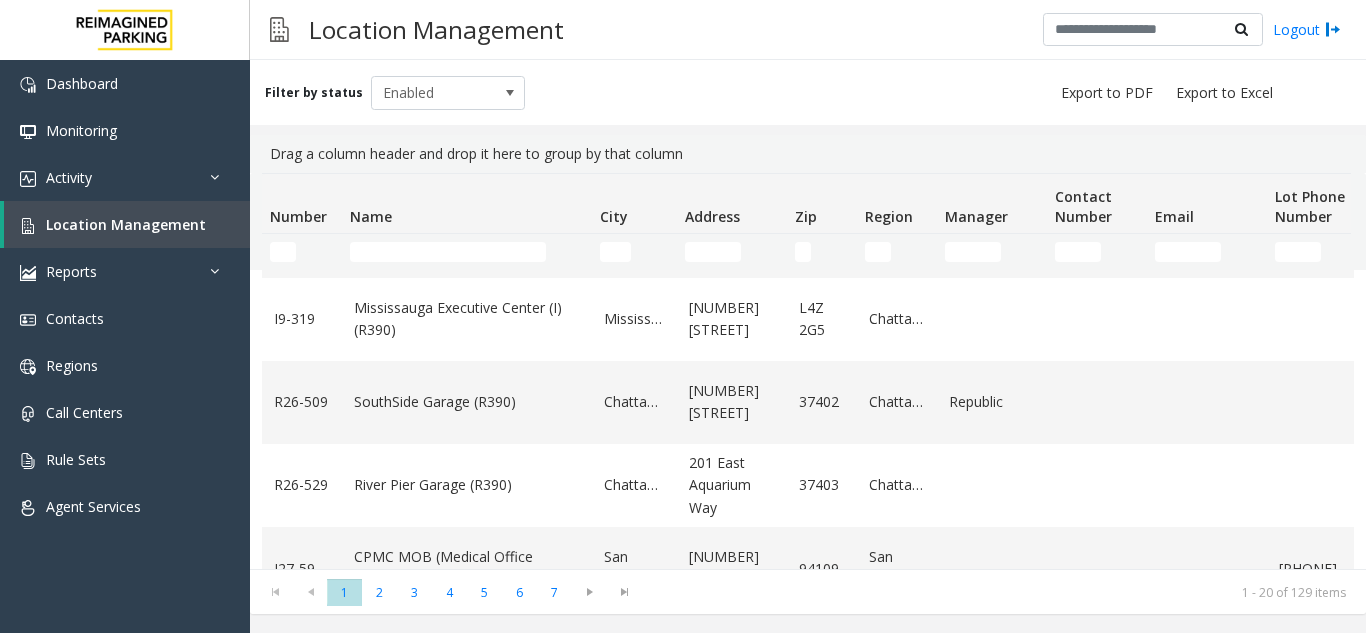 scroll, scrollTop: 1000, scrollLeft: 0, axis: vertical 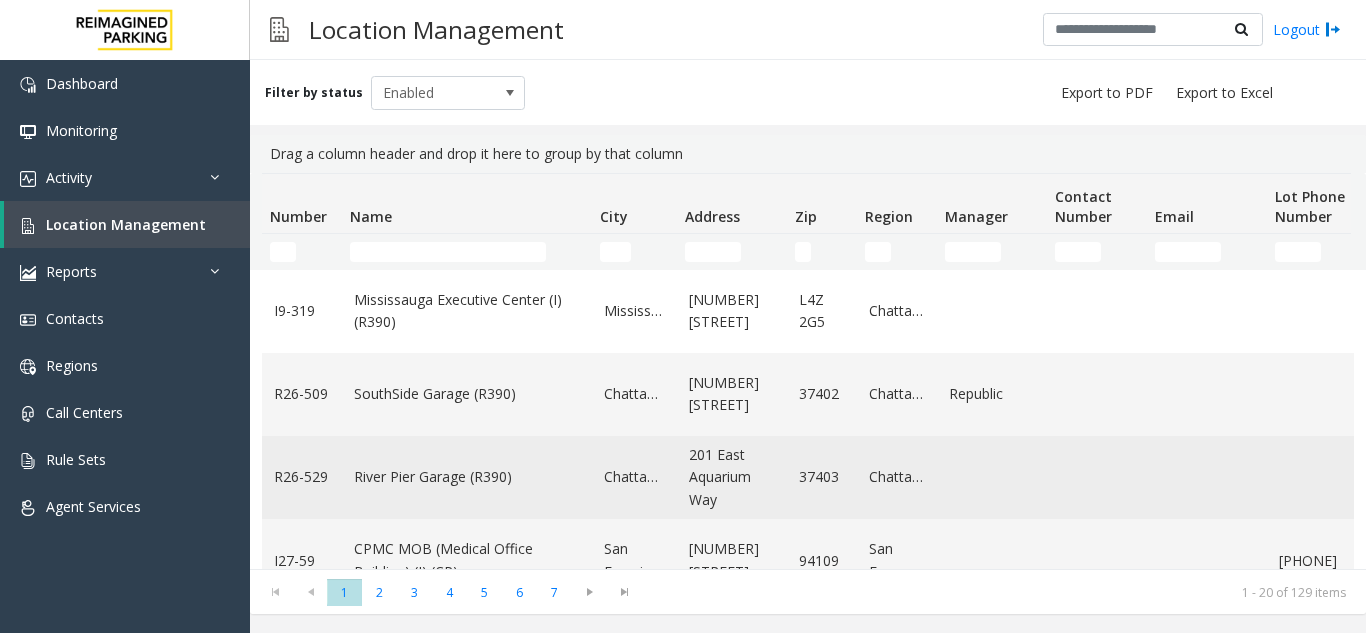 click on "River Pier Garage (R390)" 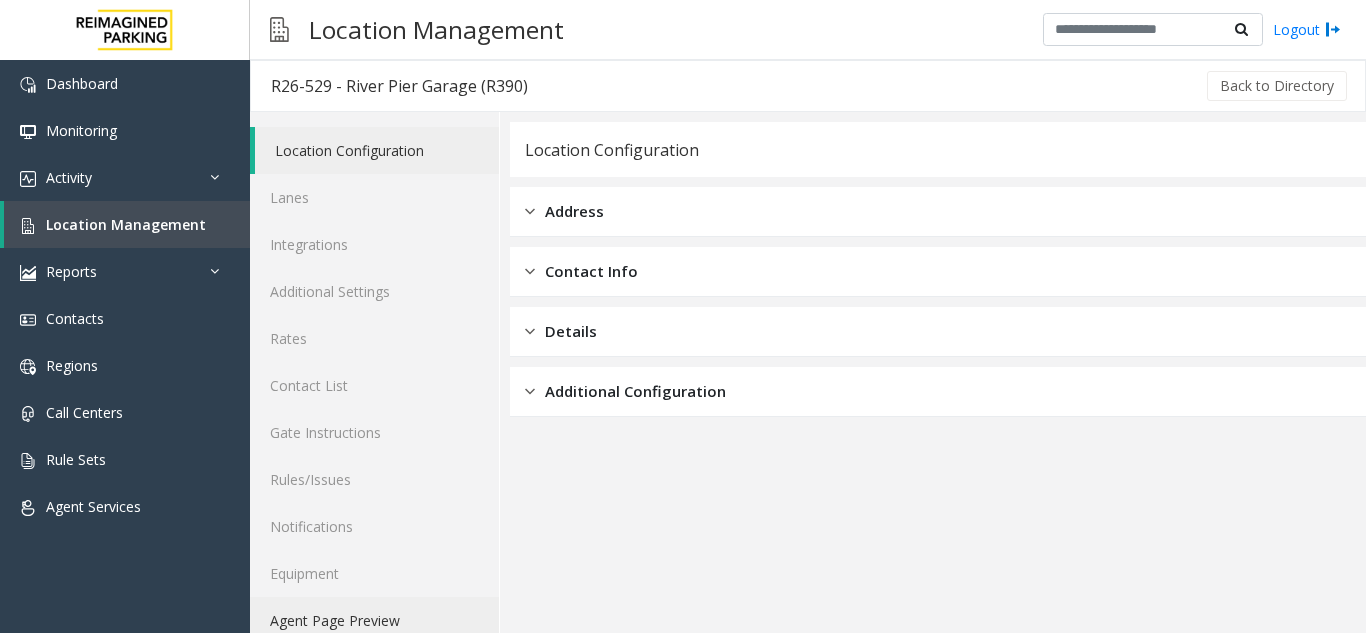 click on "Agent Page Preview" 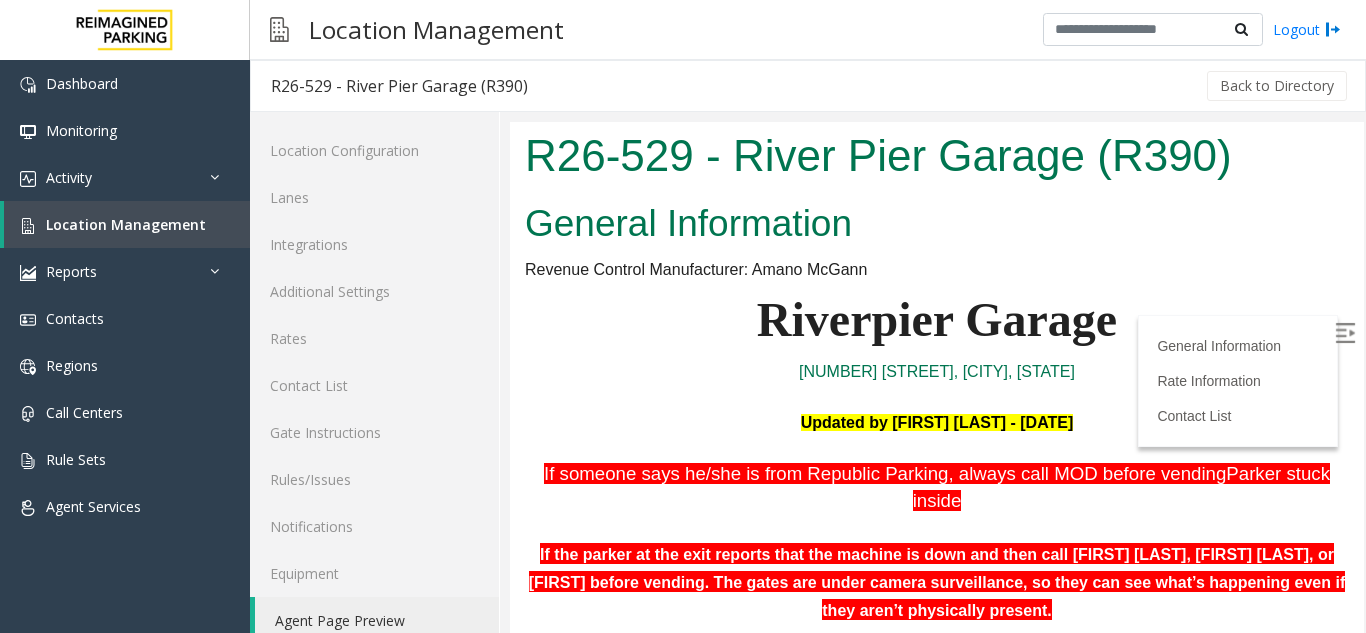 scroll, scrollTop: 0, scrollLeft: 0, axis: both 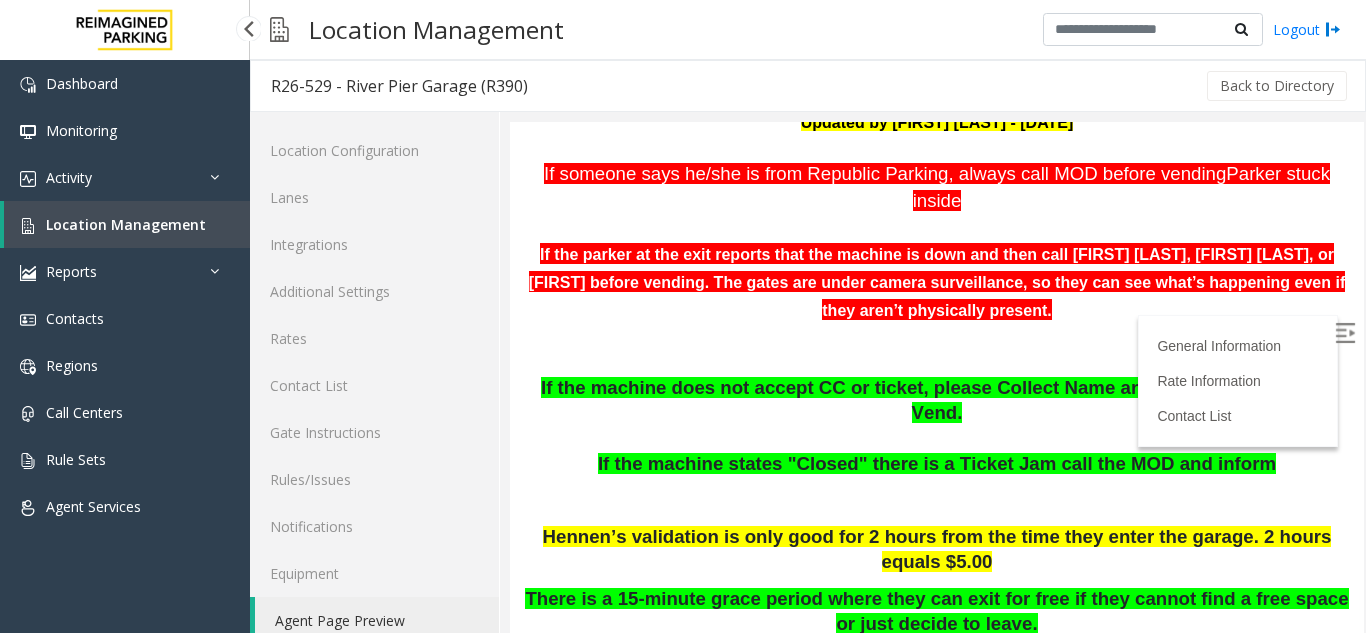 click on "Location Management" at bounding box center [126, 224] 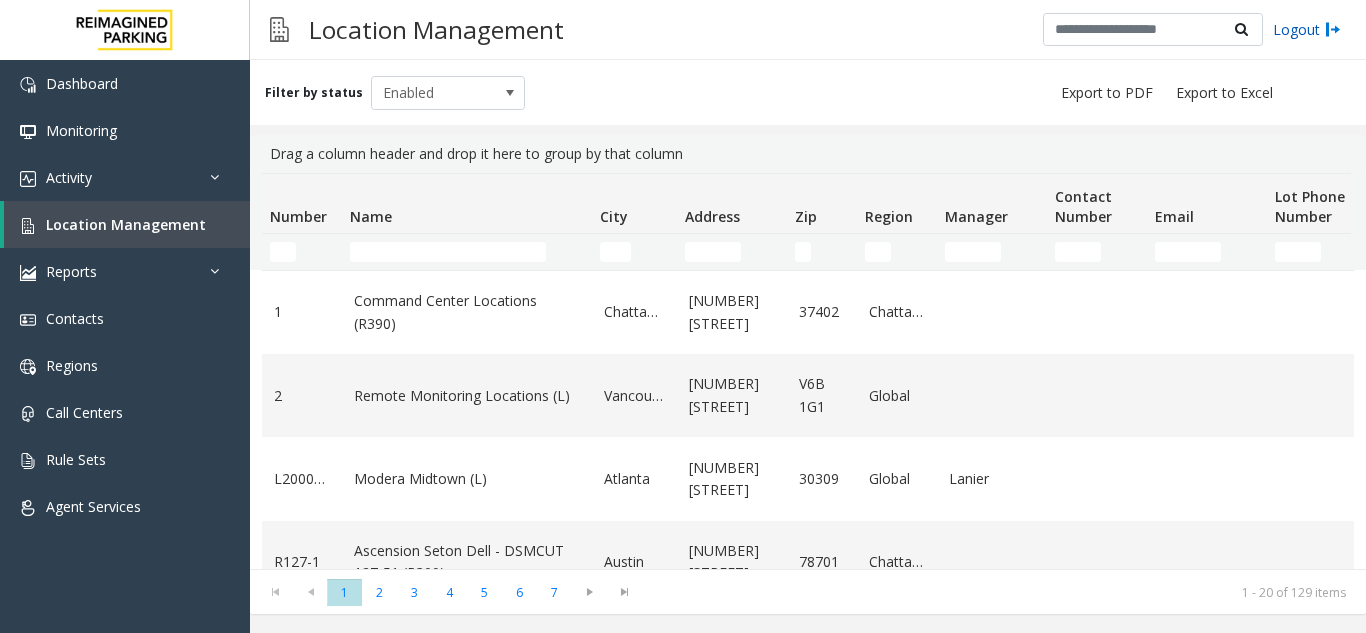 click on "Logout" at bounding box center [1307, 29] 